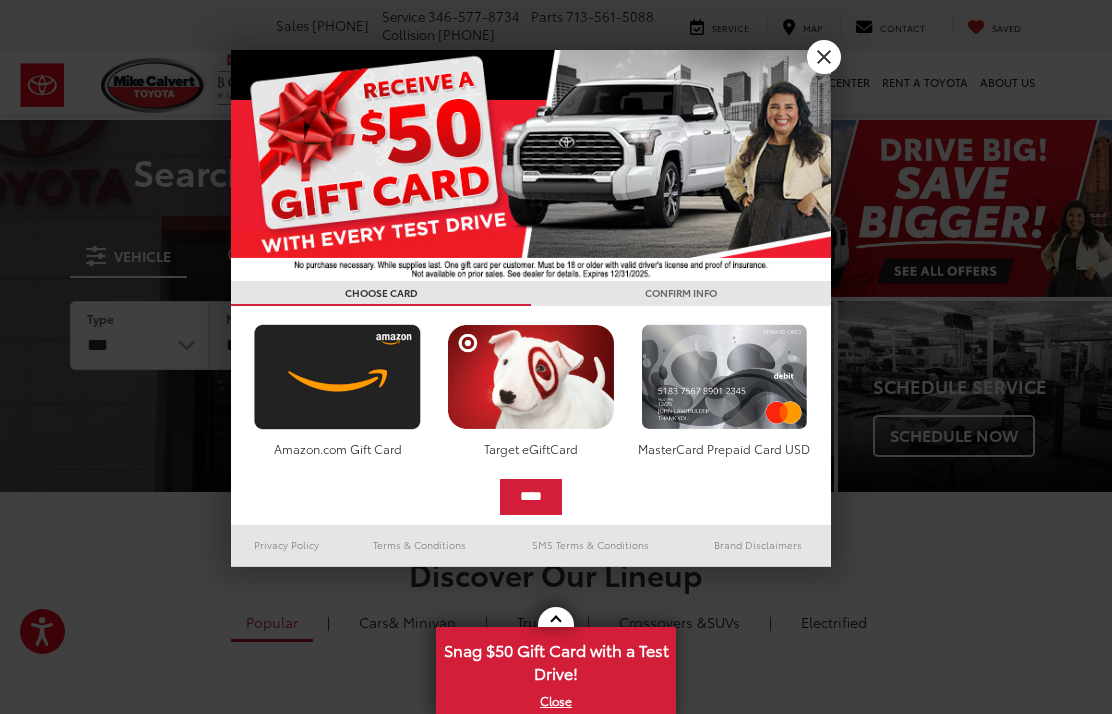 scroll, scrollTop: 0, scrollLeft: 0, axis: both 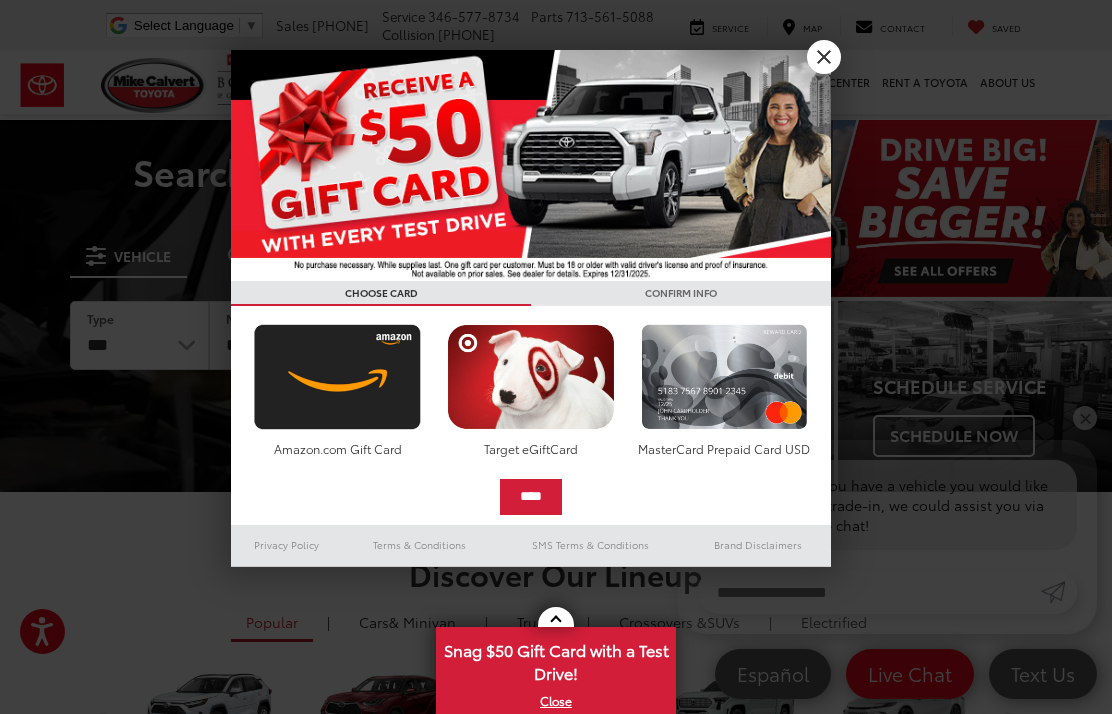 click on "X" at bounding box center (824, 57) 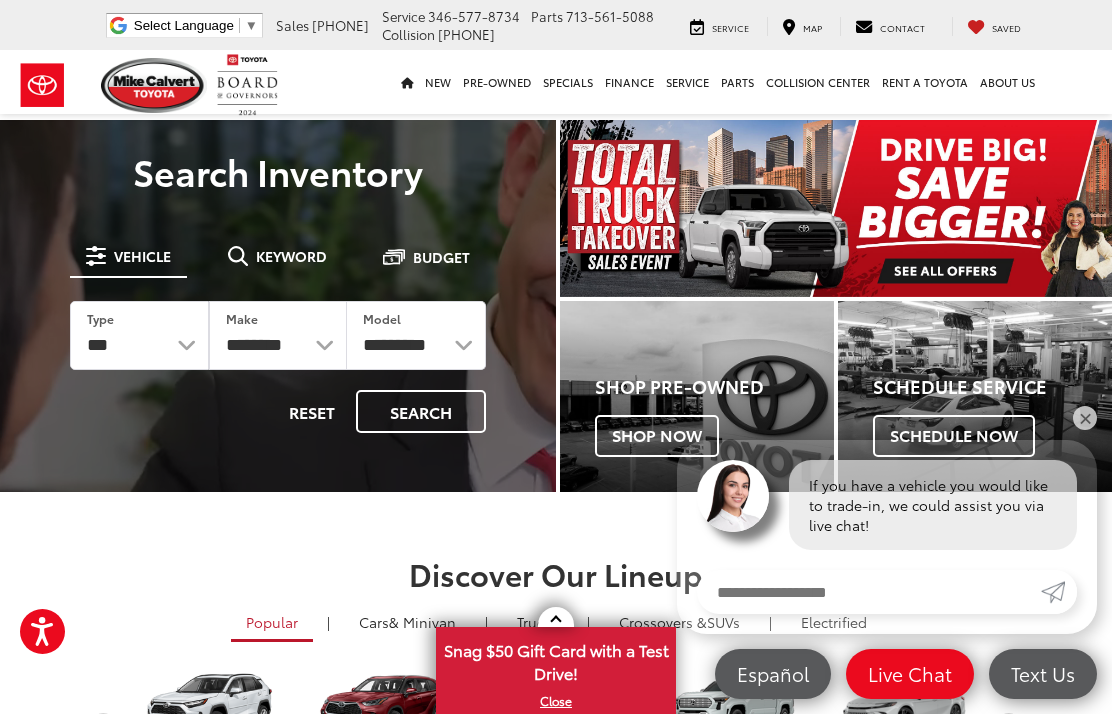 scroll, scrollTop: 0, scrollLeft: 0, axis: both 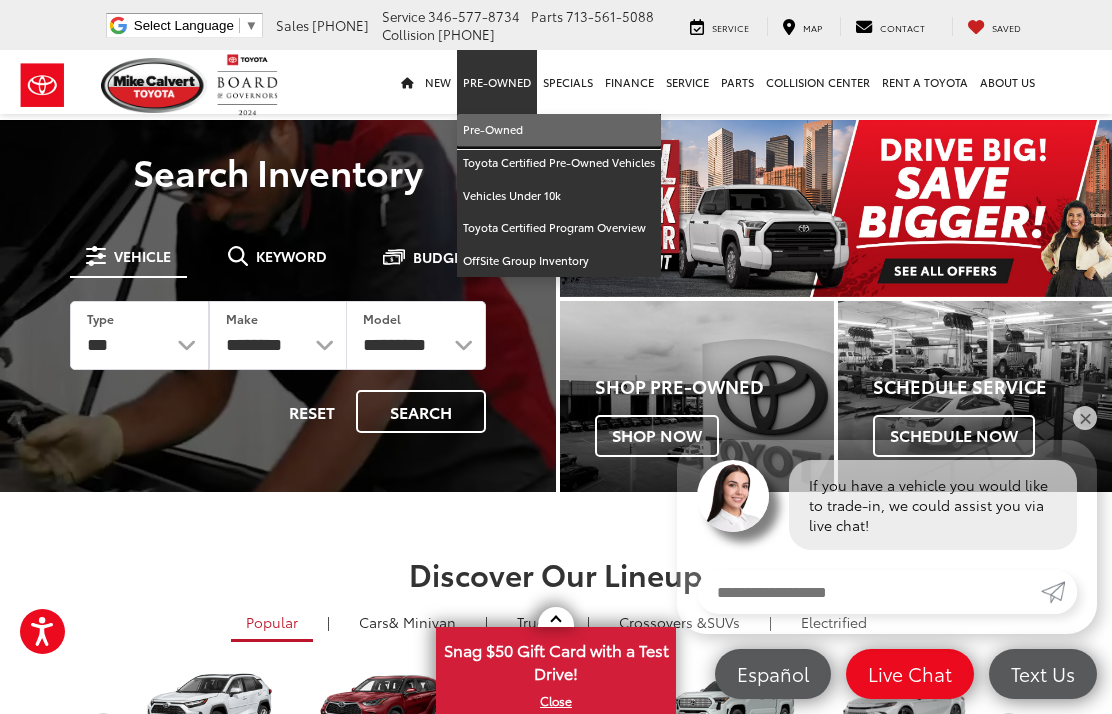 click on "Pre-Owned" at bounding box center [559, 130] 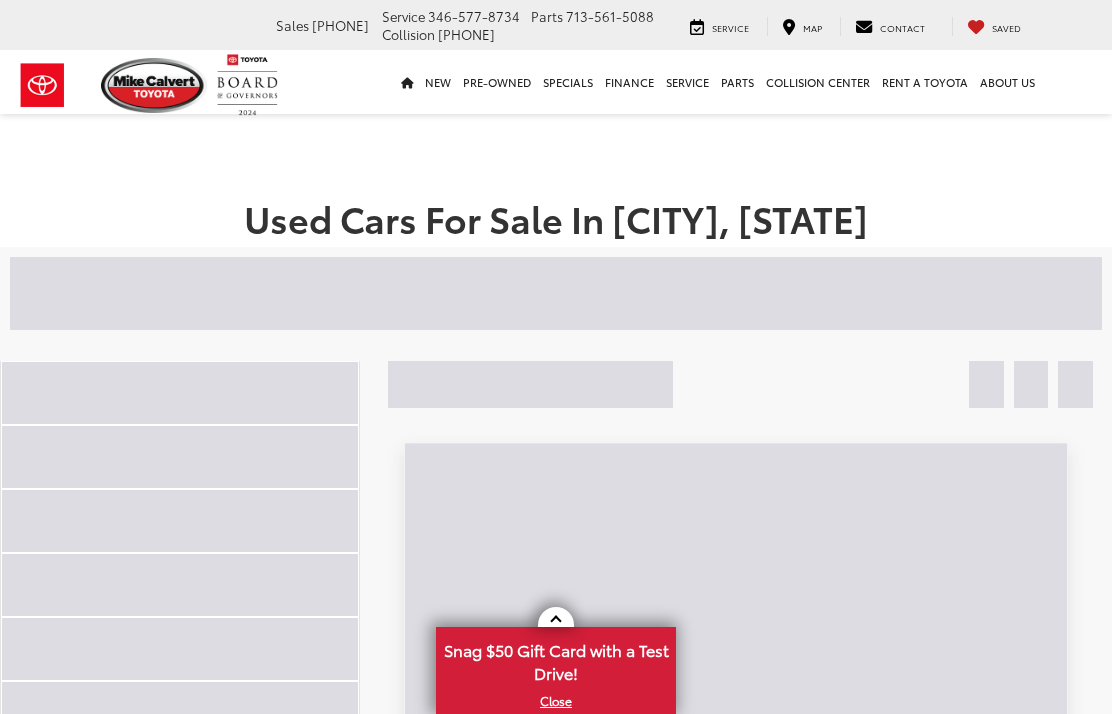 scroll, scrollTop: 0, scrollLeft: 0, axis: both 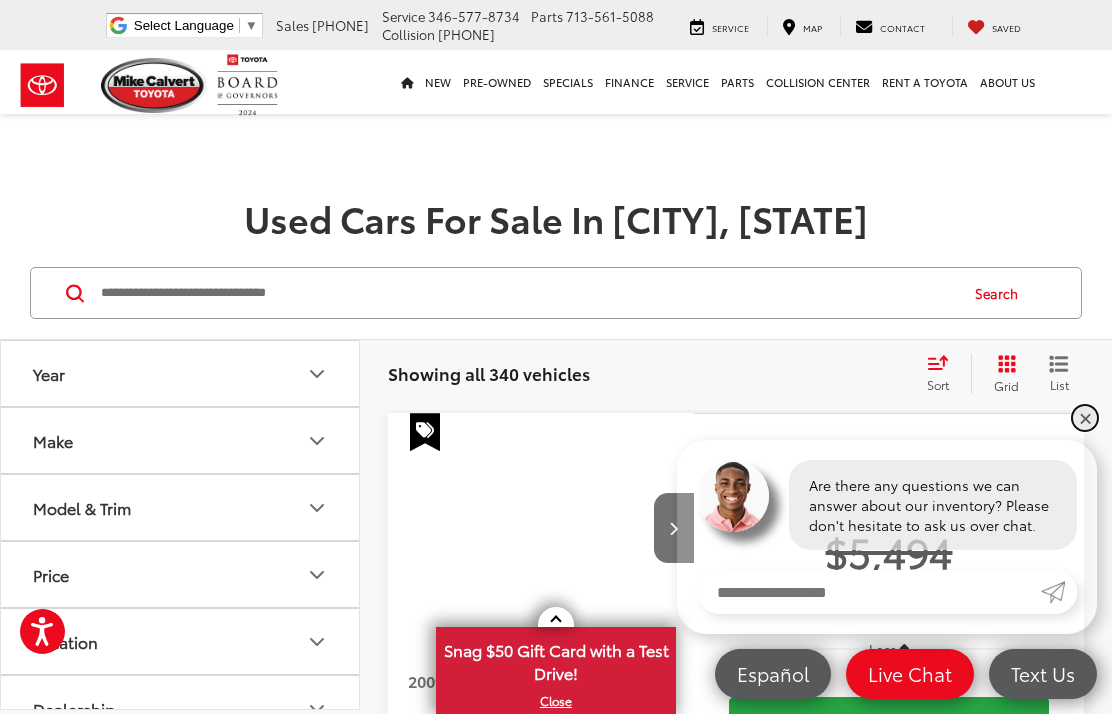 click on "✕" at bounding box center (1085, 418) 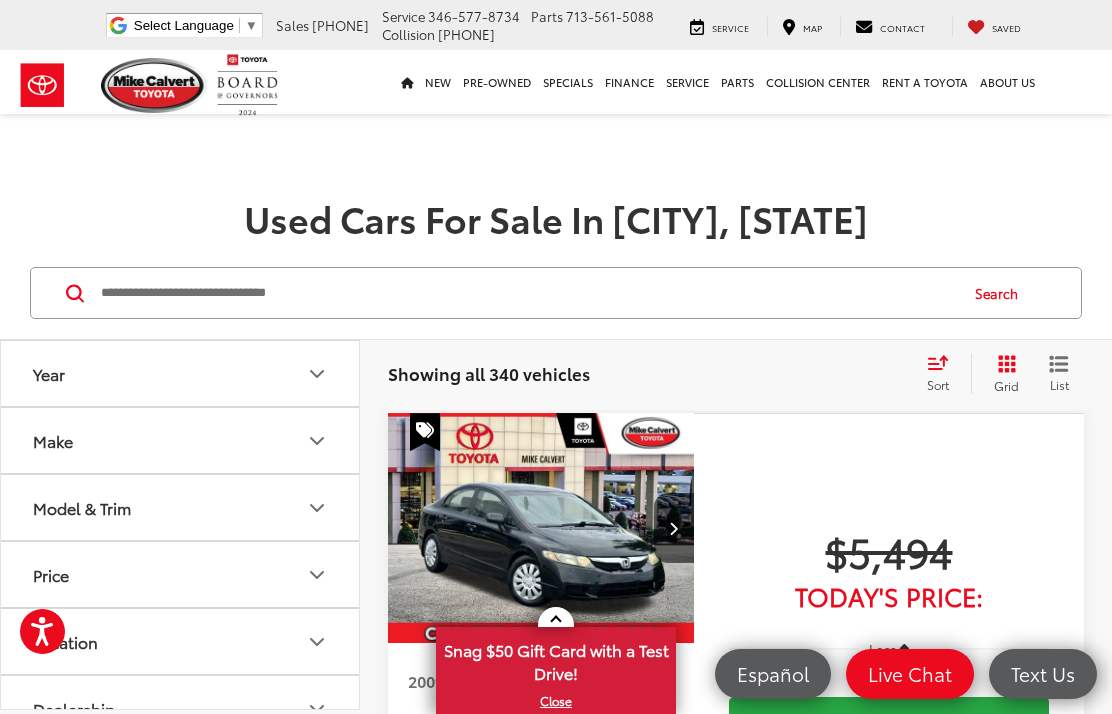 scroll, scrollTop: 0, scrollLeft: 0, axis: both 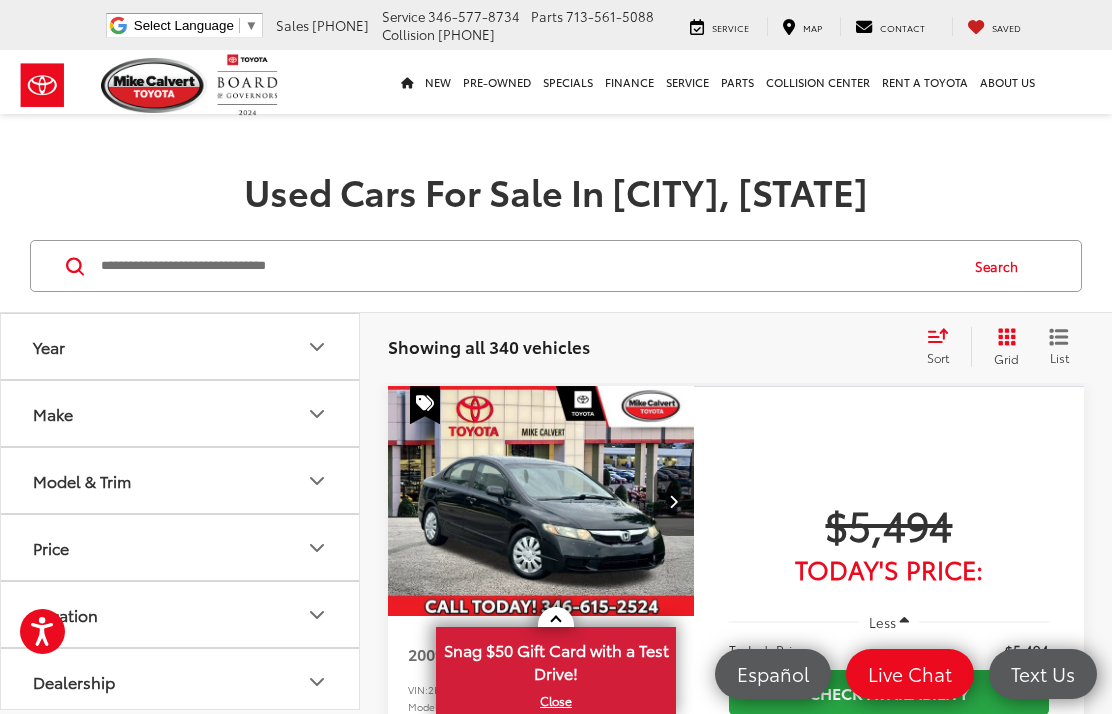 click on "Make" at bounding box center (181, 413) 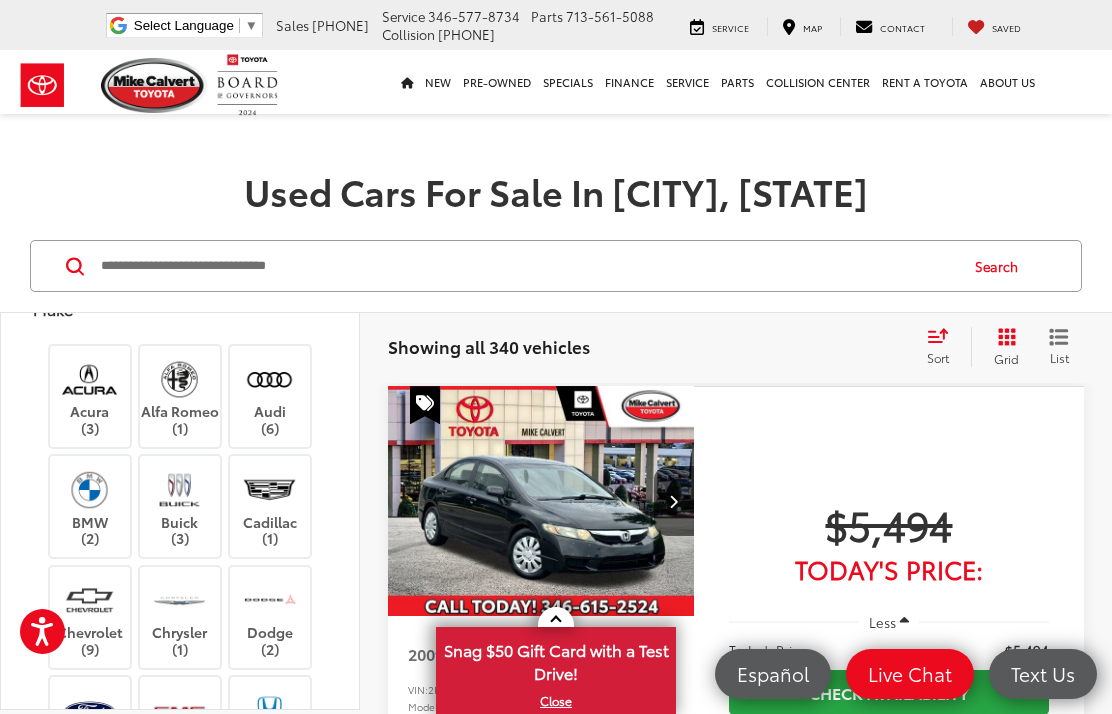 scroll, scrollTop: 115, scrollLeft: 0, axis: vertical 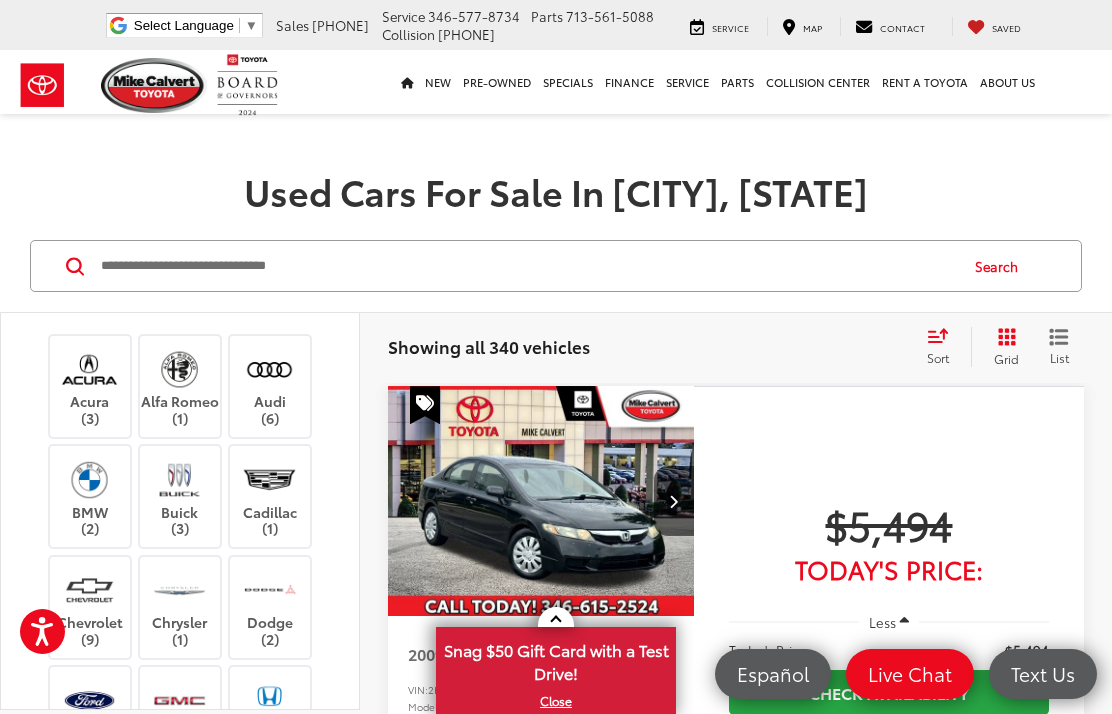 click at bounding box center [89, 369] 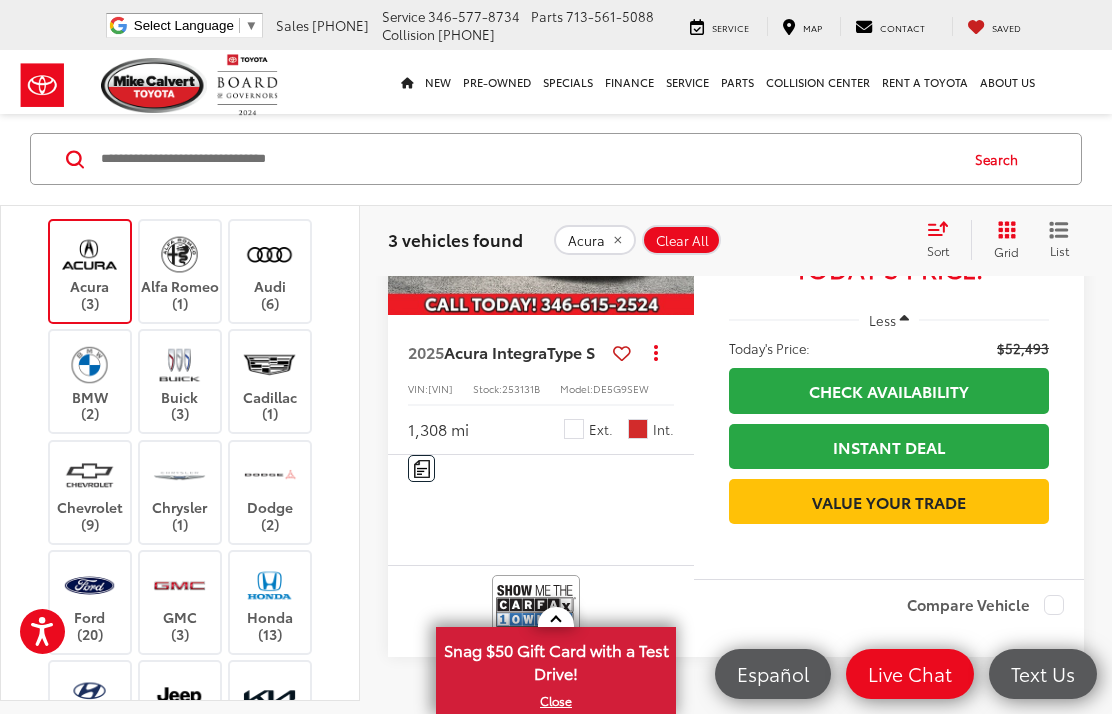 scroll, scrollTop: 1533, scrollLeft: 0, axis: vertical 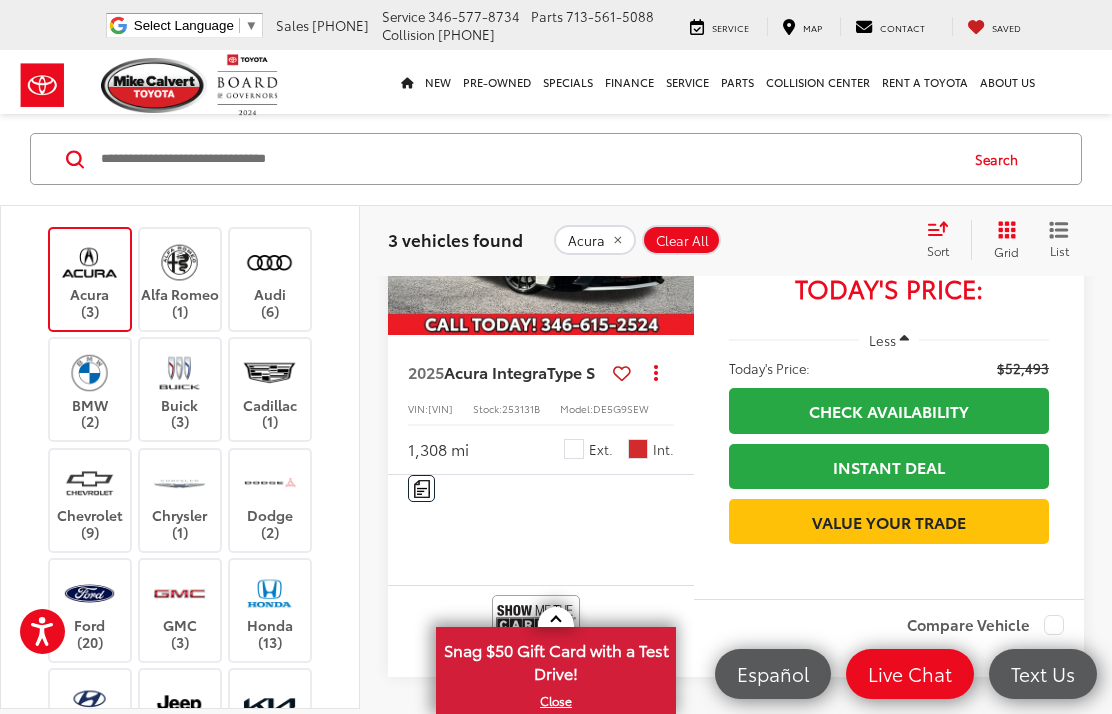 click at bounding box center (89, 262) 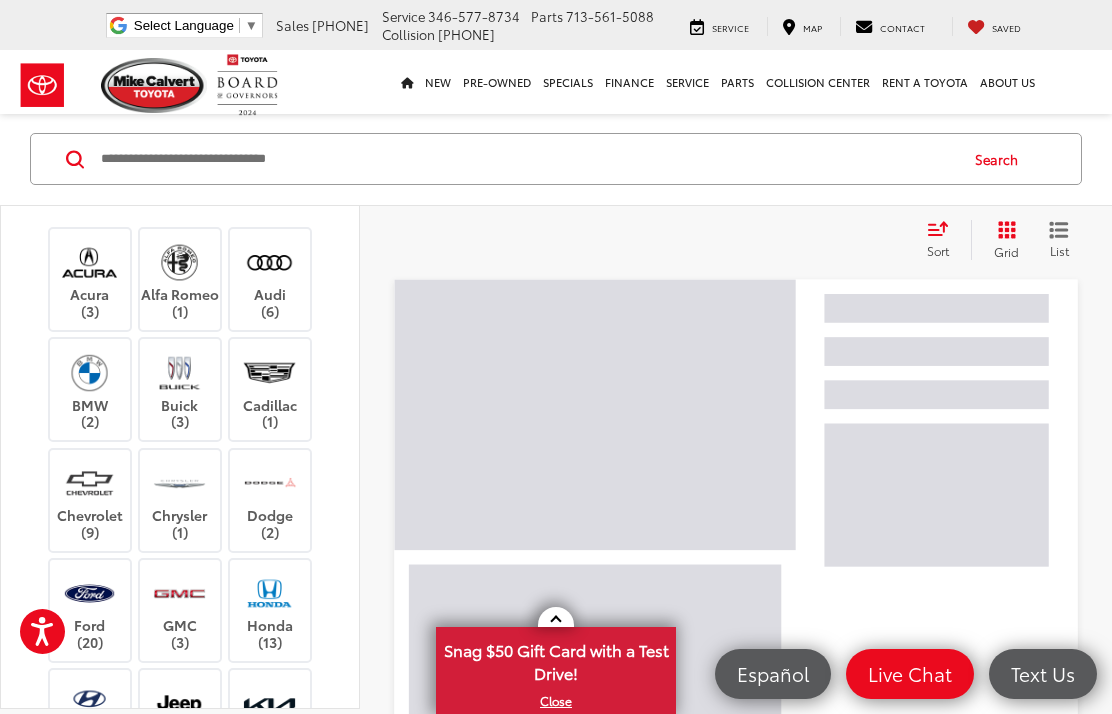 scroll, scrollTop: 133, scrollLeft: 0, axis: vertical 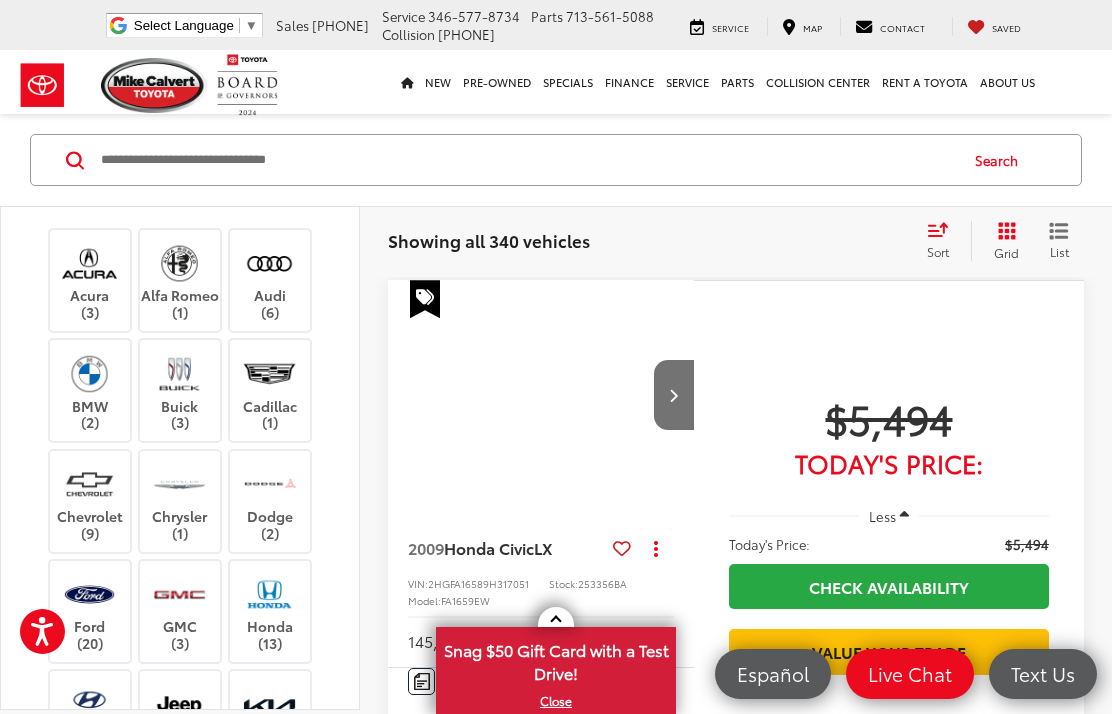 click at bounding box center [269, 373] 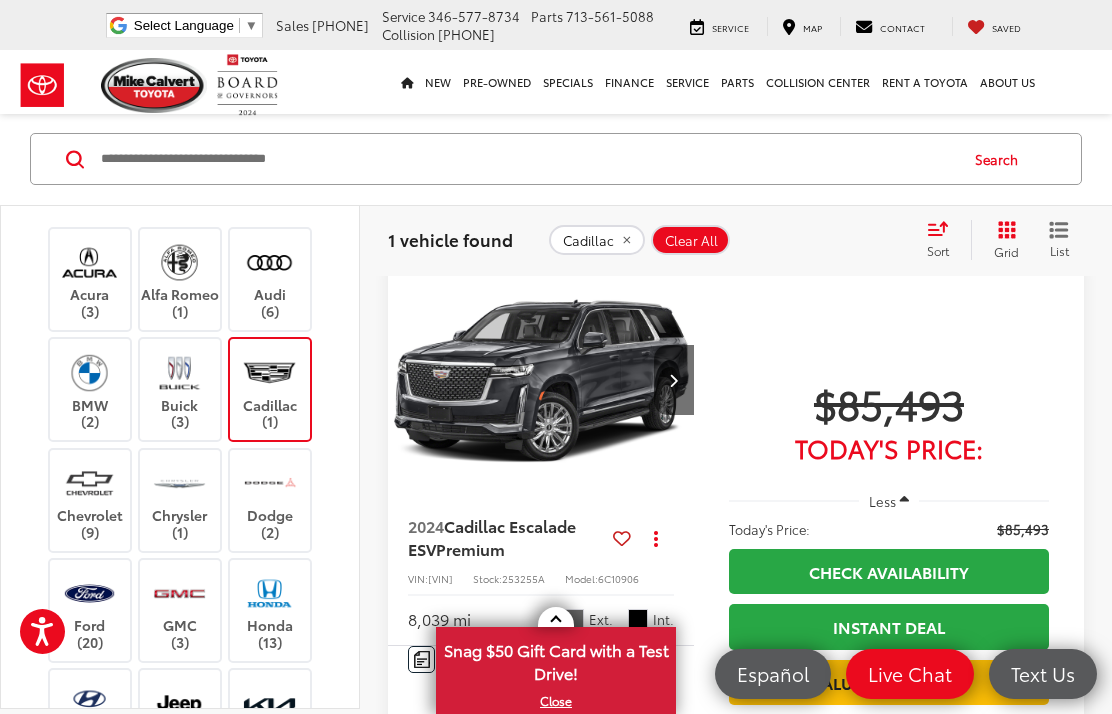 scroll, scrollTop: 146, scrollLeft: 0, axis: vertical 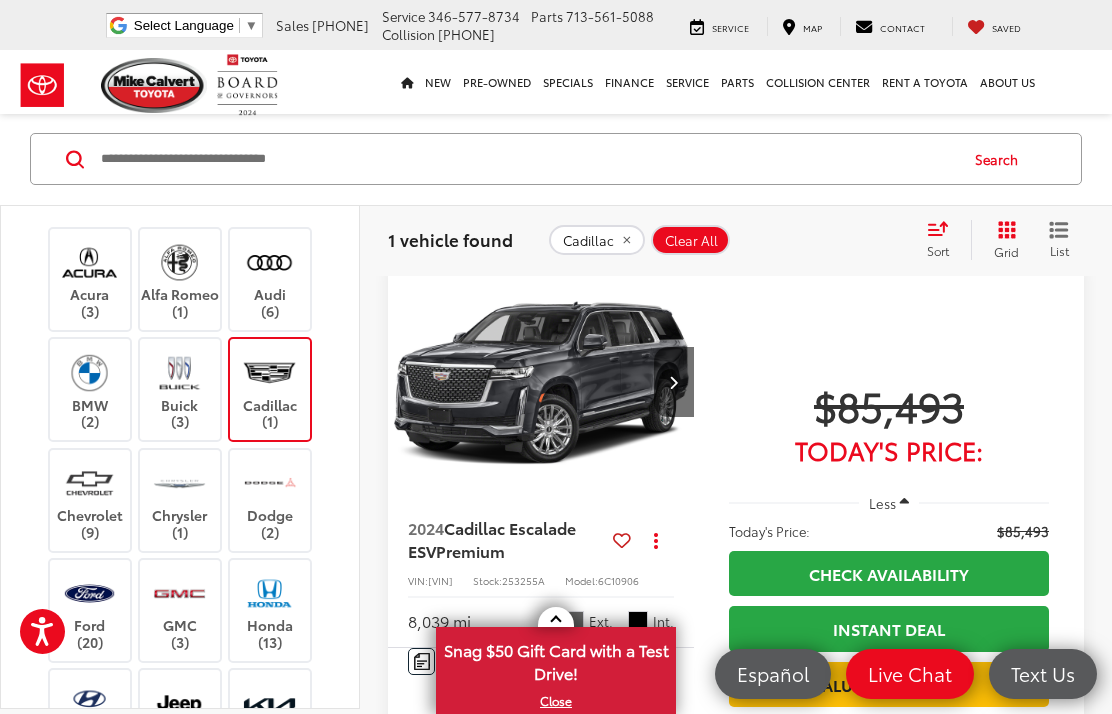click at bounding box center [269, 372] 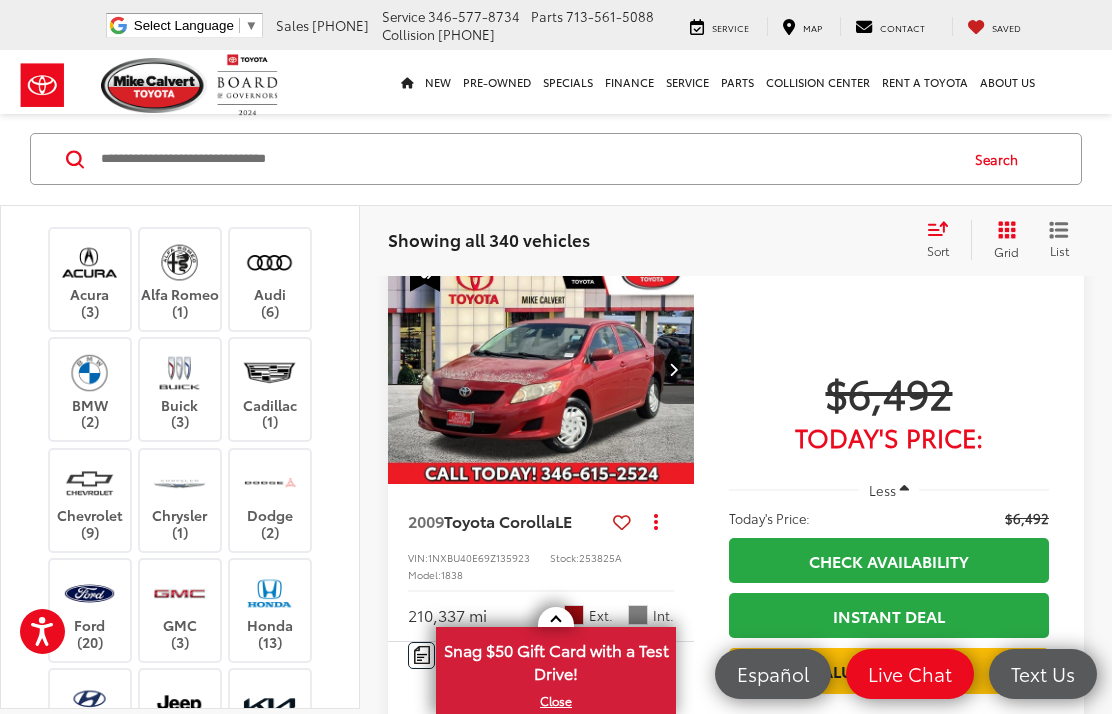scroll, scrollTop: 1997, scrollLeft: 0, axis: vertical 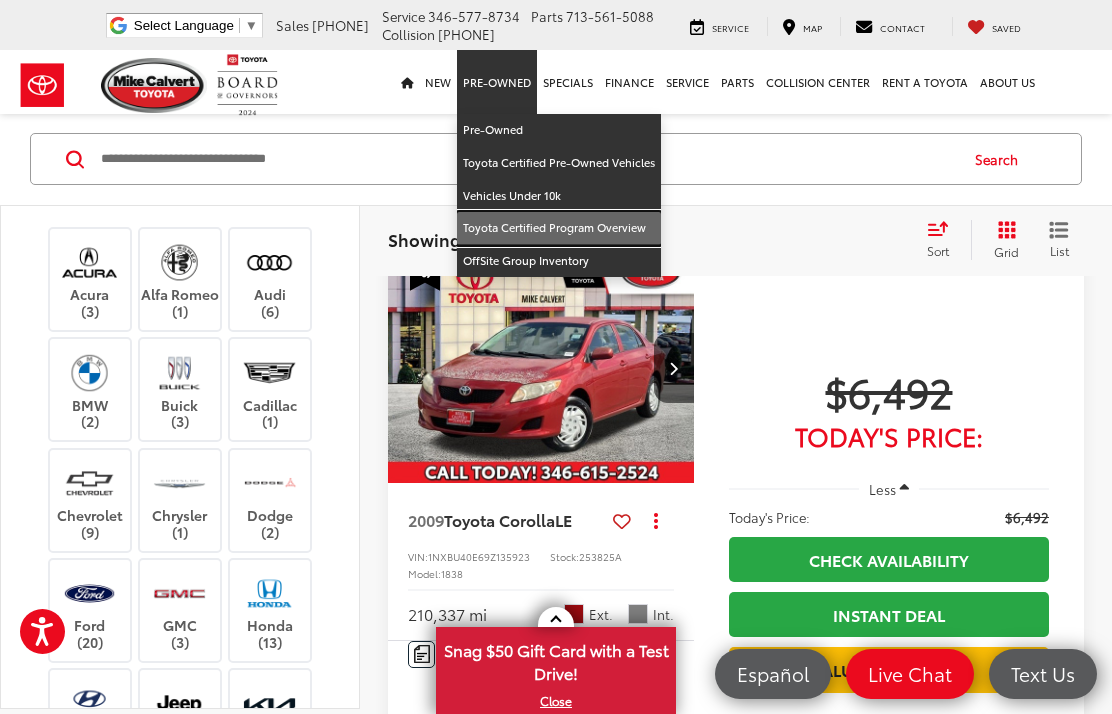 click on "Toyota Certified Program Overview" at bounding box center (559, 228) 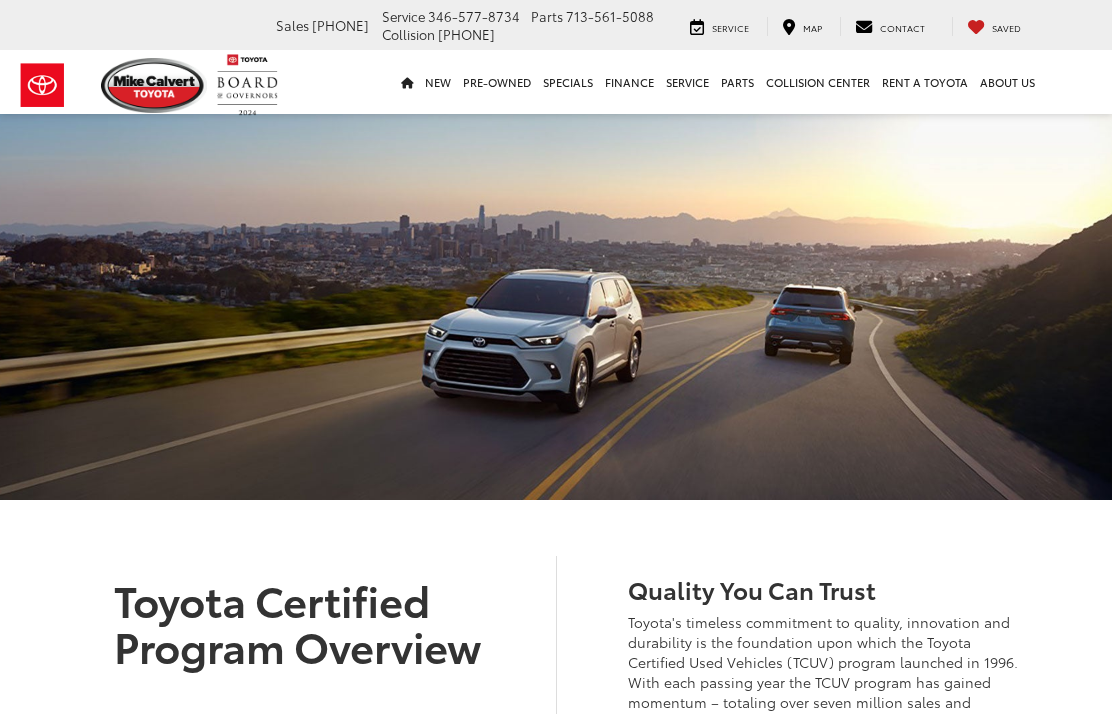 scroll, scrollTop: 0, scrollLeft: 0, axis: both 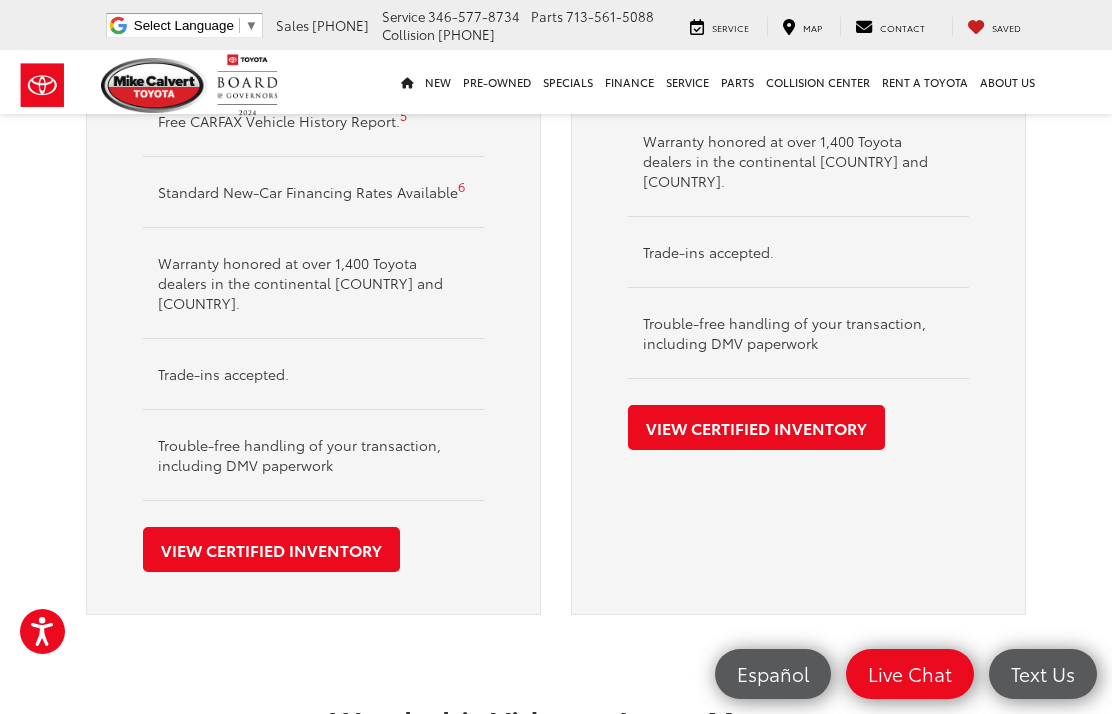 click on "View Certified Inventory" at bounding box center [271, 549] 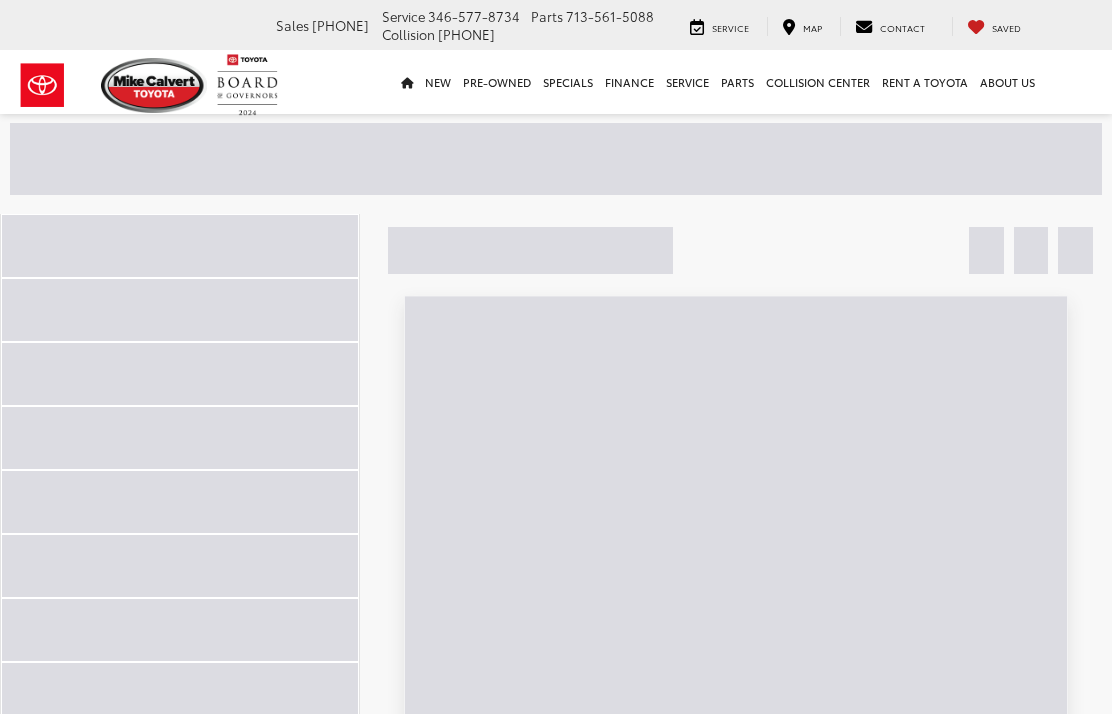 scroll, scrollTop: 0, scrollLeft: 0, axis: both 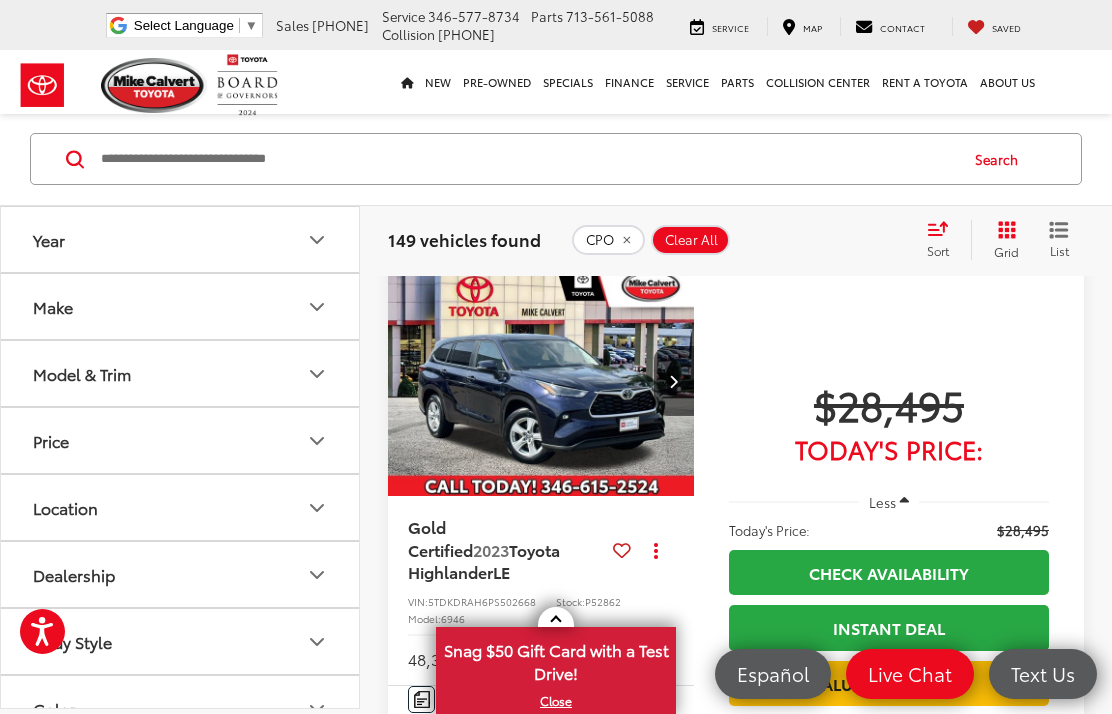 click on "Model & Trim" at bounding box center (82, 373) 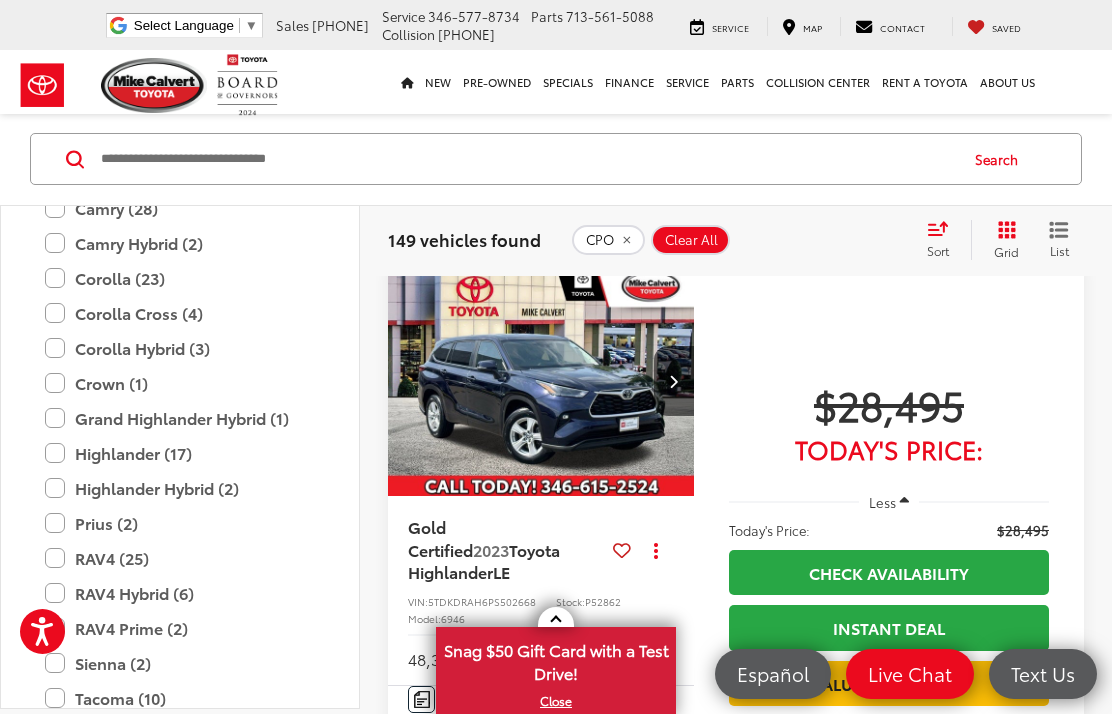scroll, scrollTop: 272, scrollLeft: 0, axis: vertical 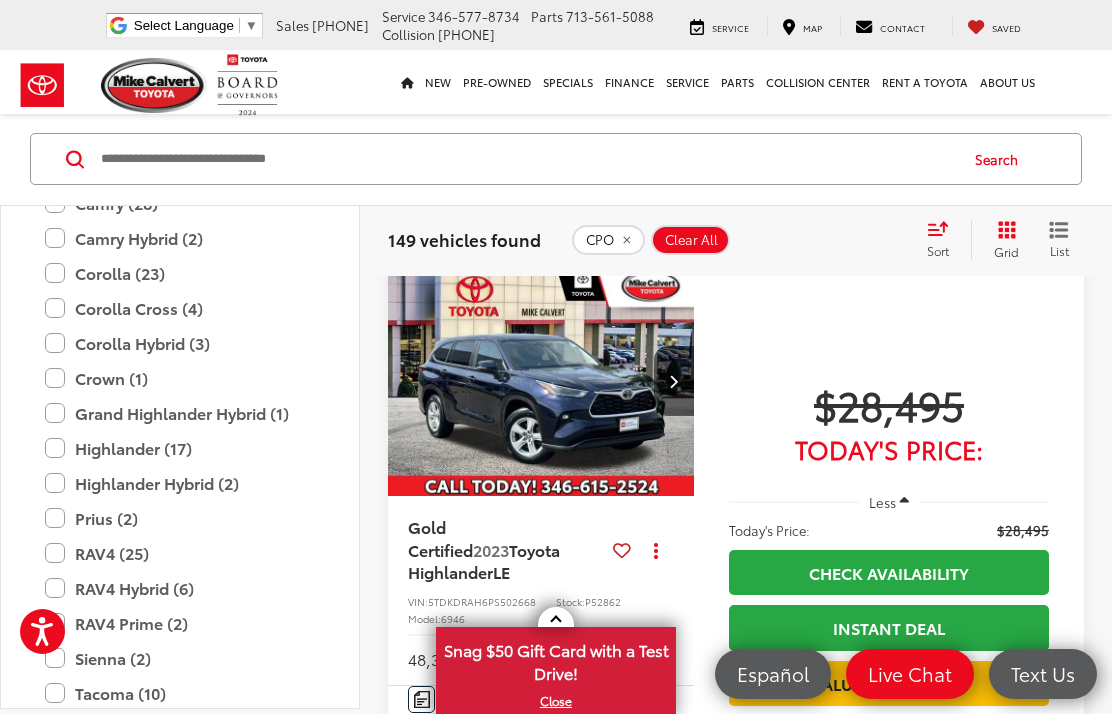 click on "RAV4 Hybrid (6)" at bounding box center (180, 588) 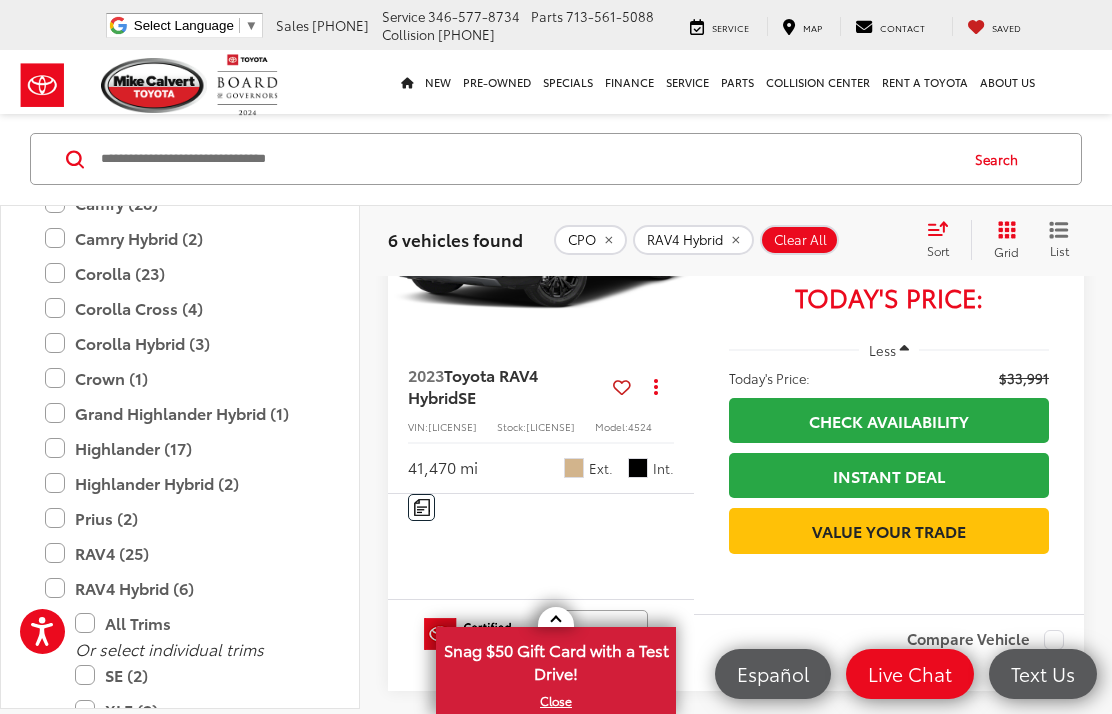 scroll, scrollTop: 2619, scrollLeft: 0, axis: vertical 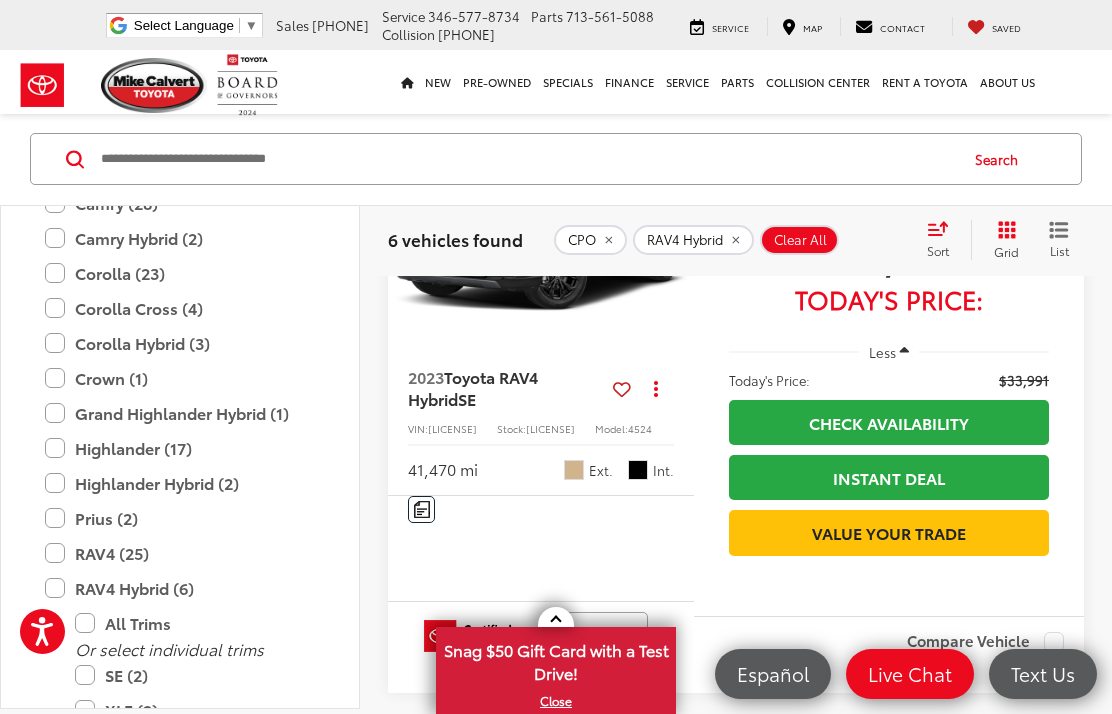click on "RAV4 Hybrid (6)" at bounding box center [180, 588] 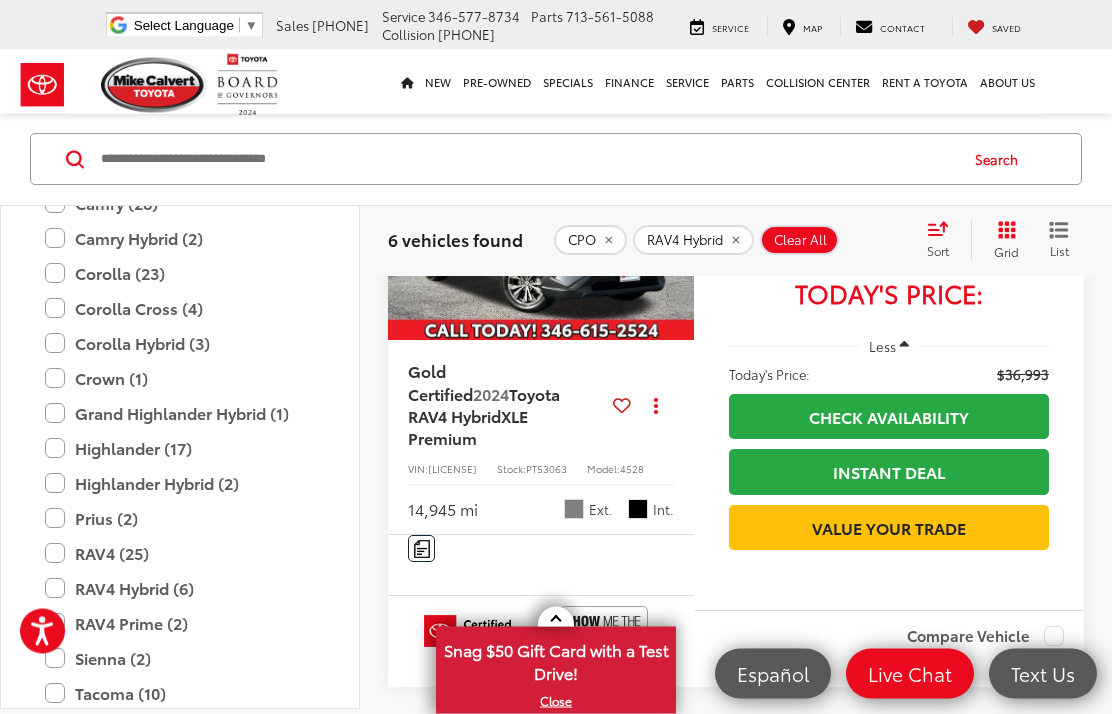 scroll, scrollTop: 0, scrollLeft: 0, axis: both 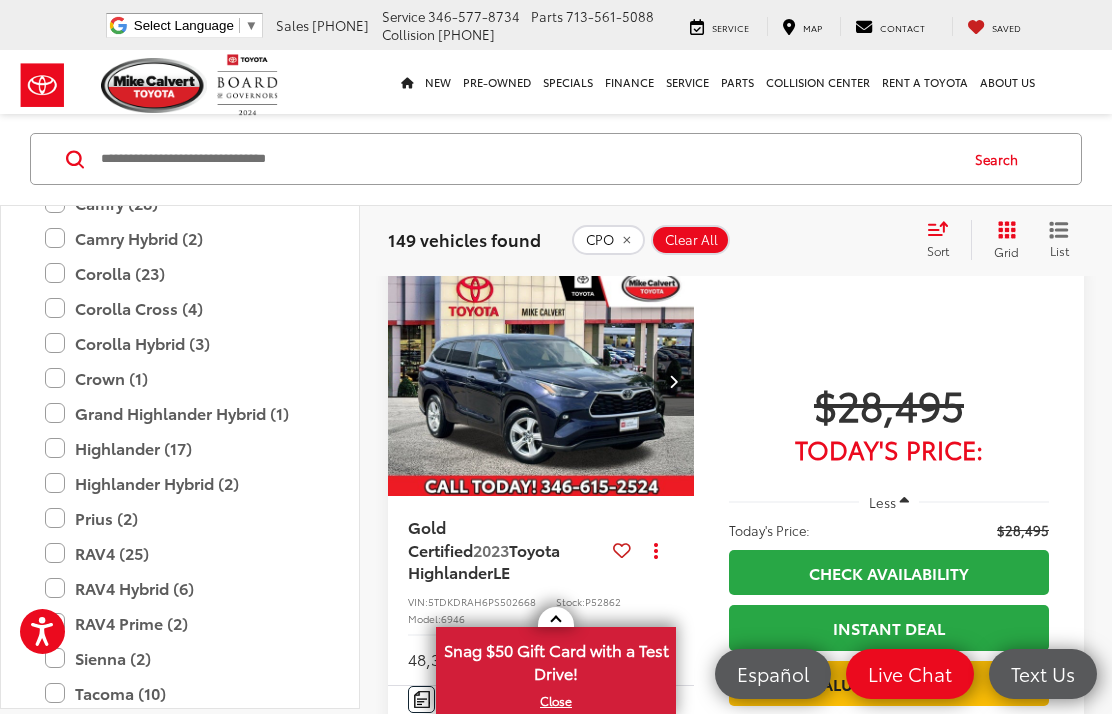 click on "Camry Hybrid (2)" at bounding box center [180, 238] 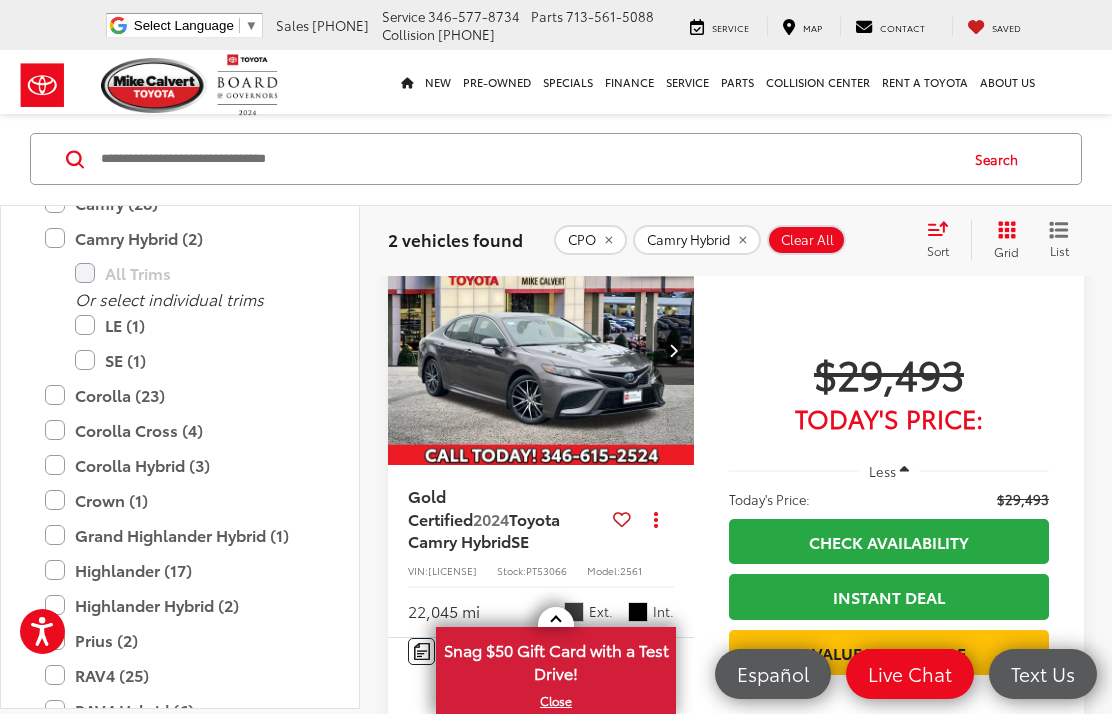 scroll, scrollTop: 654, scrollLeft: 0, axis: vertical 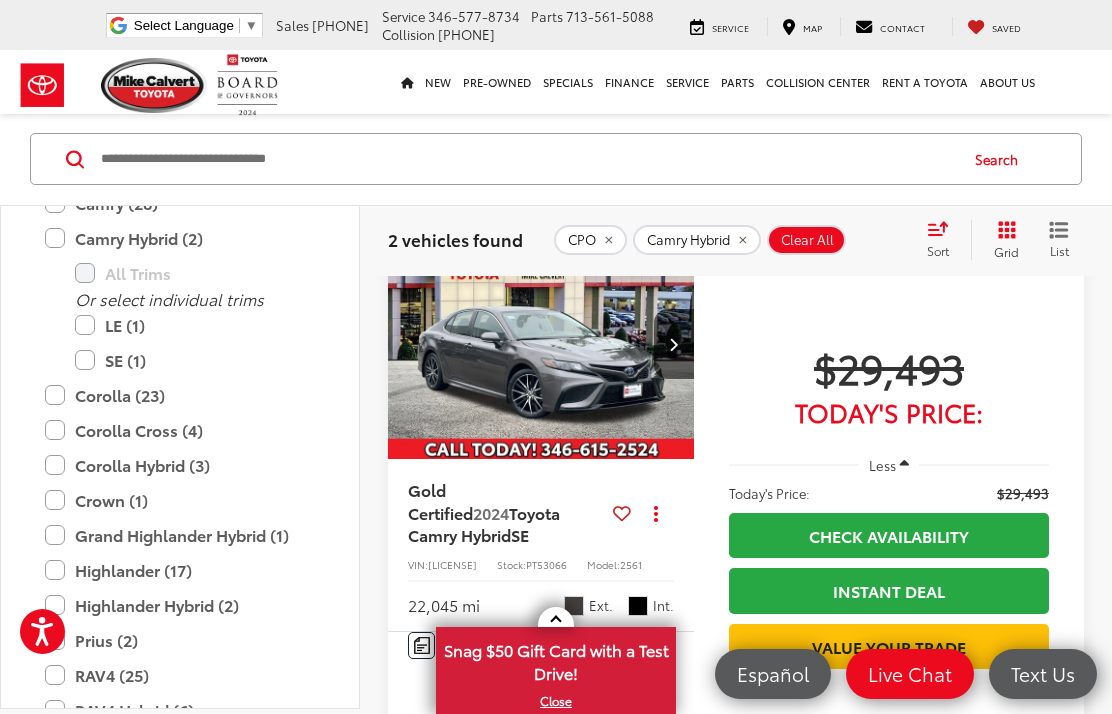 click on "Camry Hybrid (2)" at bounding box center [180, 238] 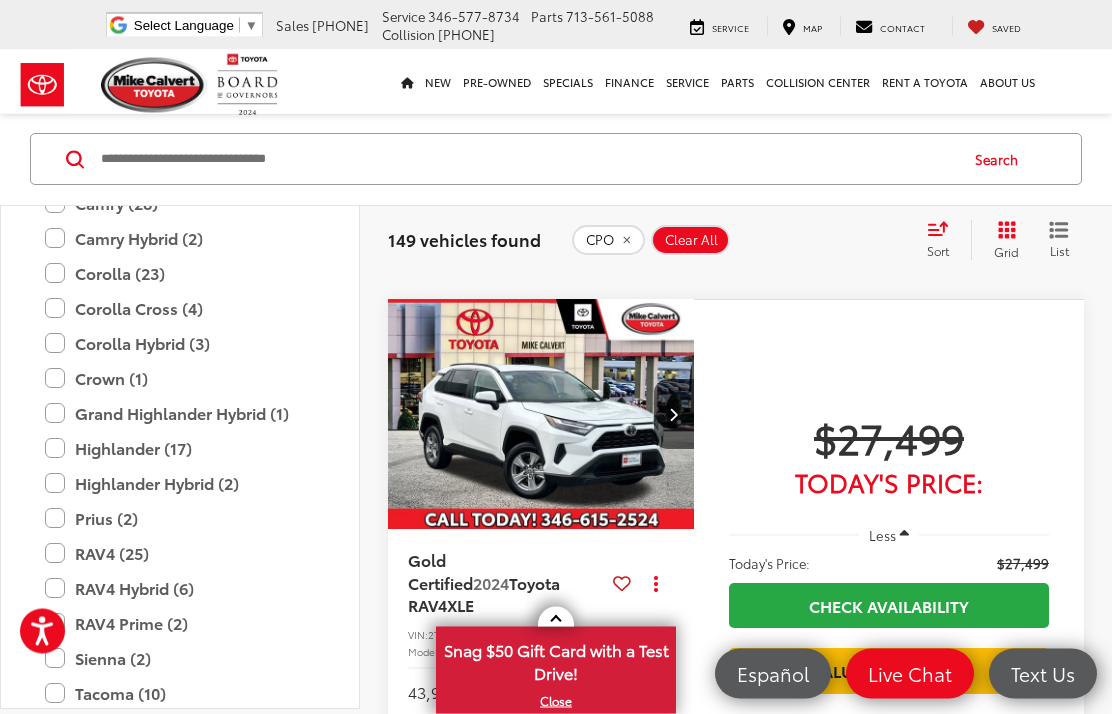 scroll, scrollTop: 570, scrollLeft: 0, axis: vertical 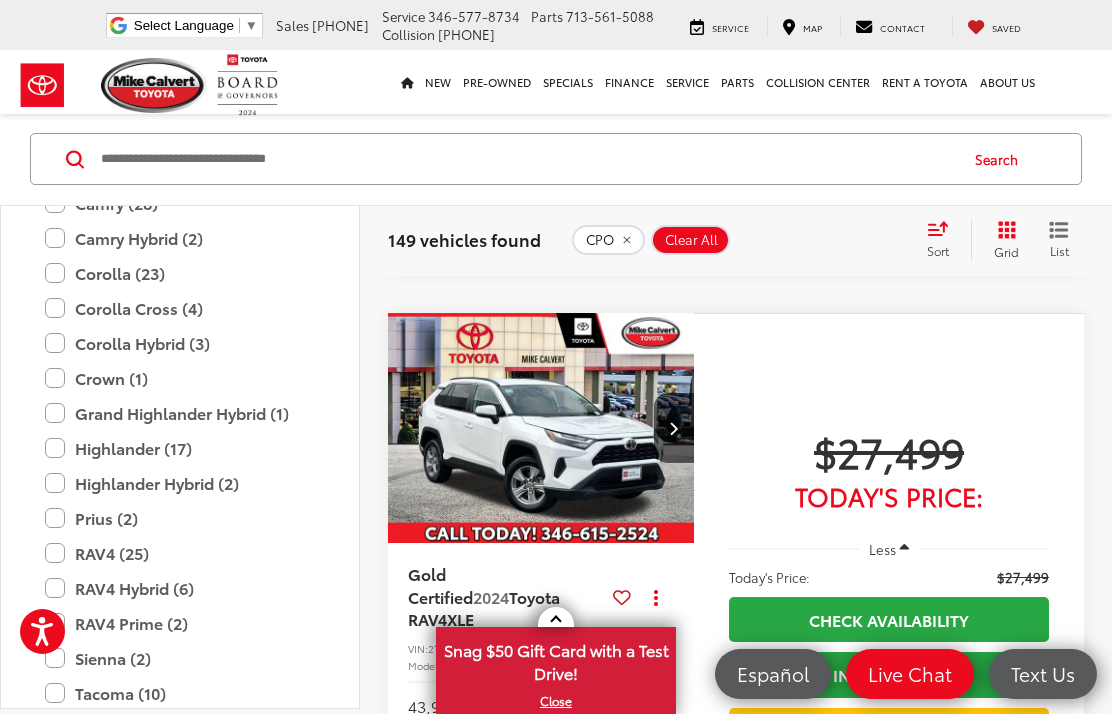 click on "Search" at bounding box center (556, 159) 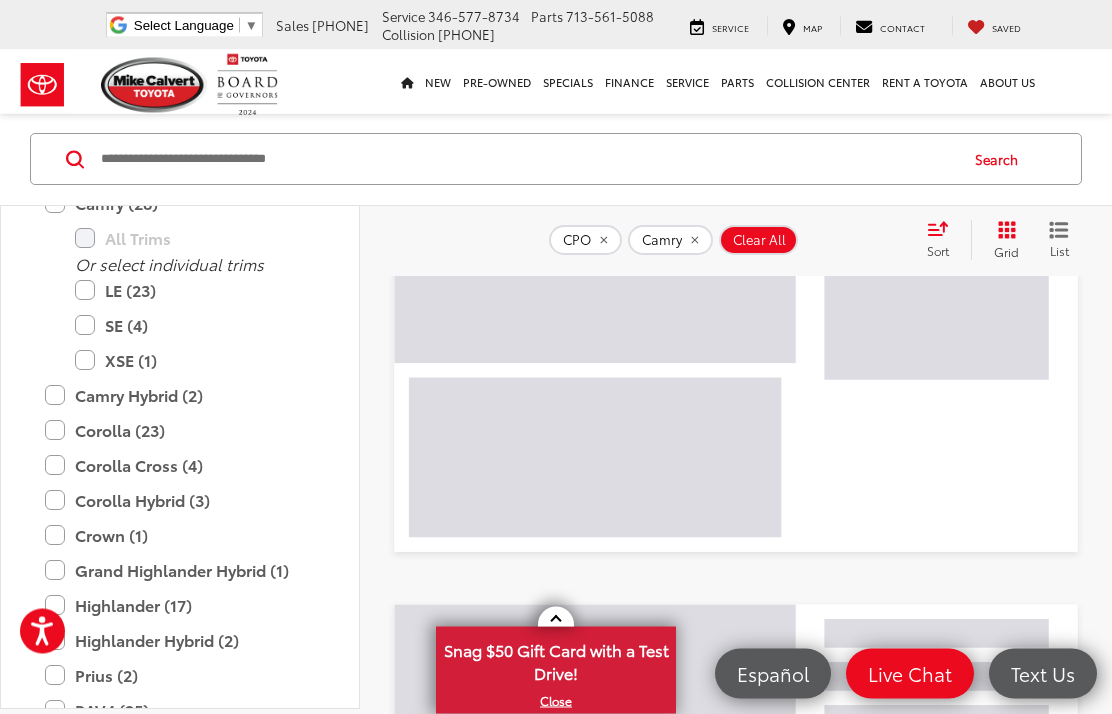scroll, scrollTop: 0, scrollLeft: 0, axis: both 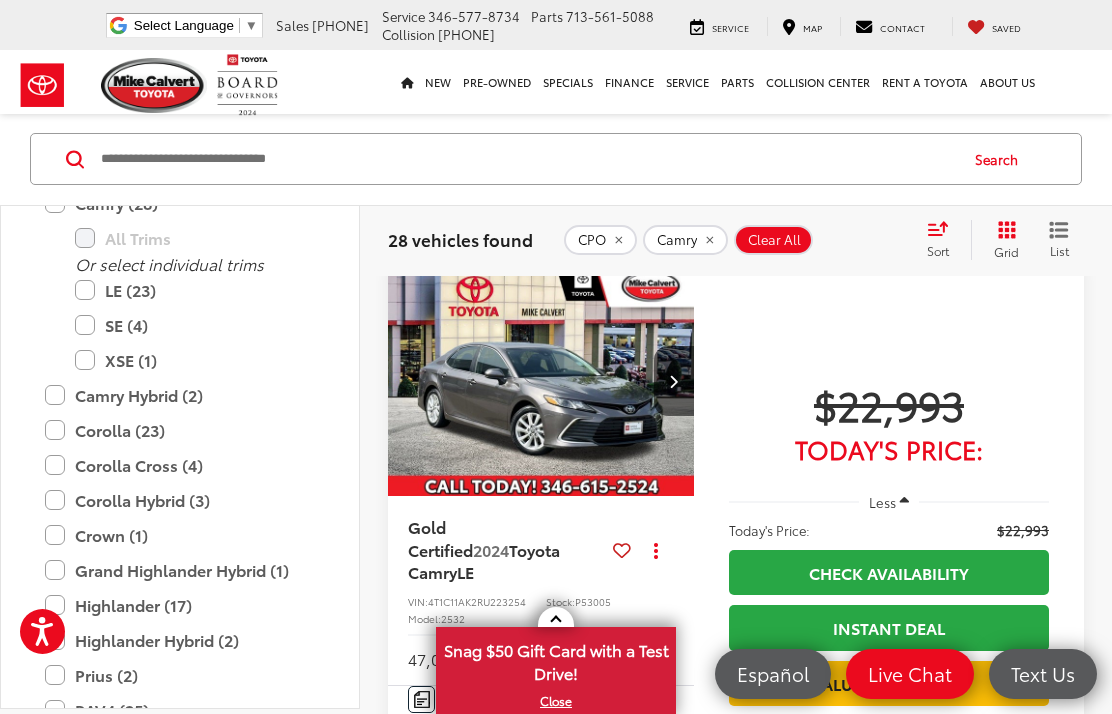 click on "XSE (1)" at bounding box center [195, 360] 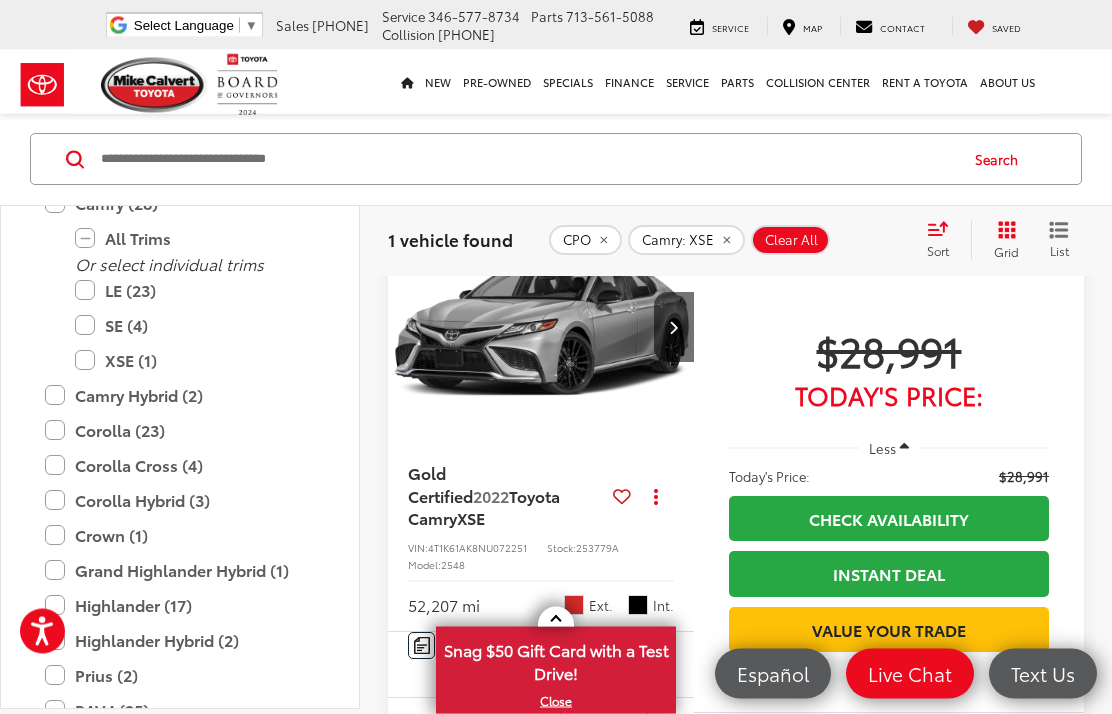scroll, scrollTop: 0, scrollLeft: 0, axis: both 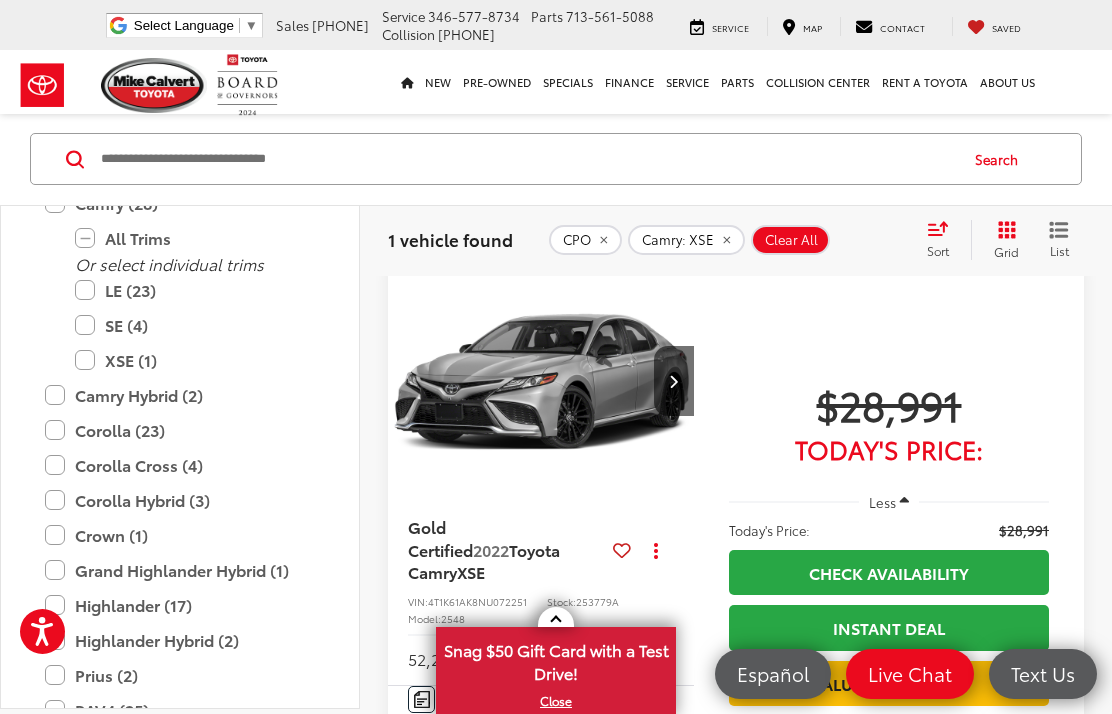 click on "Camry (28)" at bounding box center [180, 203] 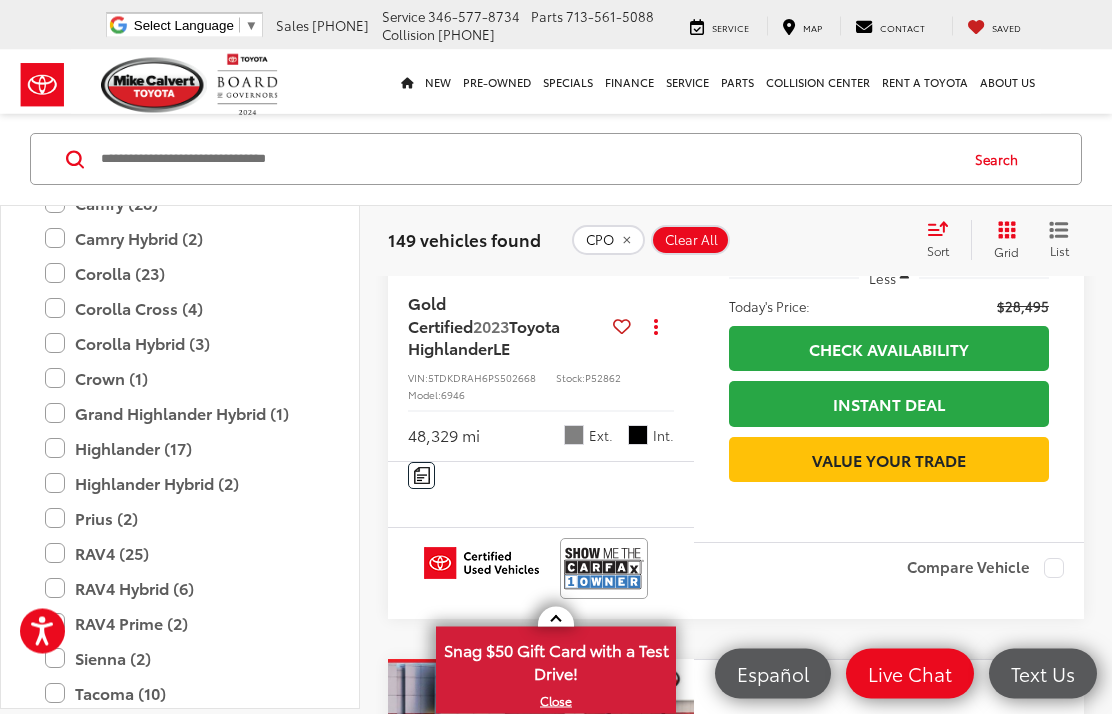 scroll, scrollTop: 228, scrollLeft: 0, axis: vertical 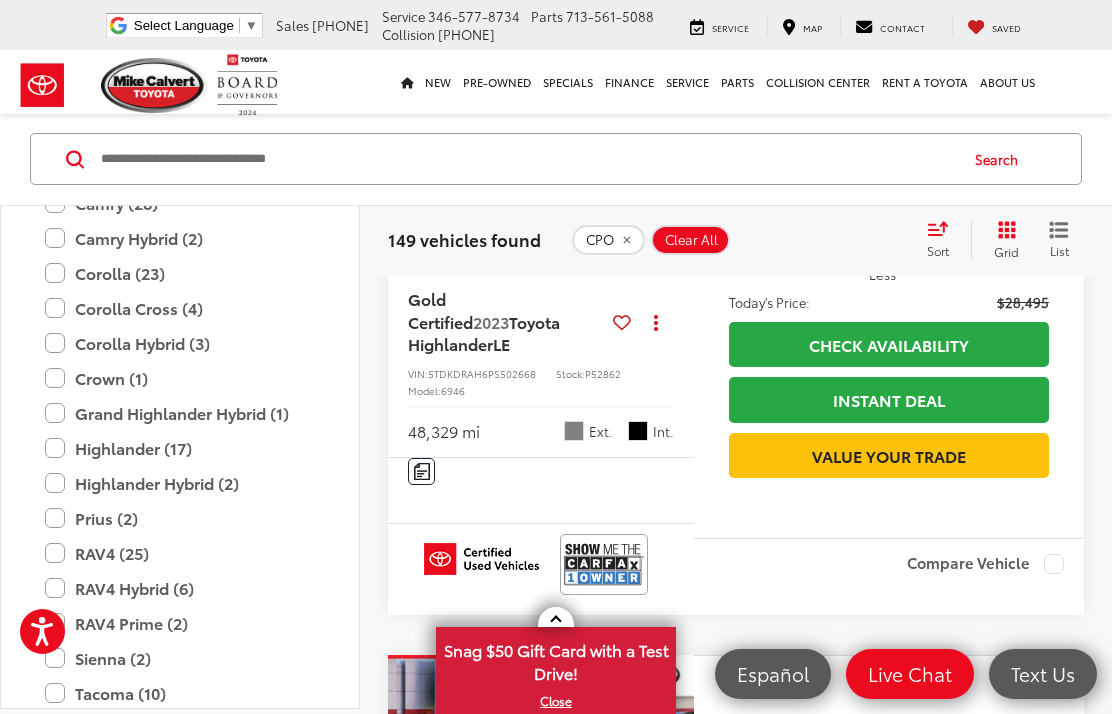 click on "Crown (1)" at bounding box center [180, 378] 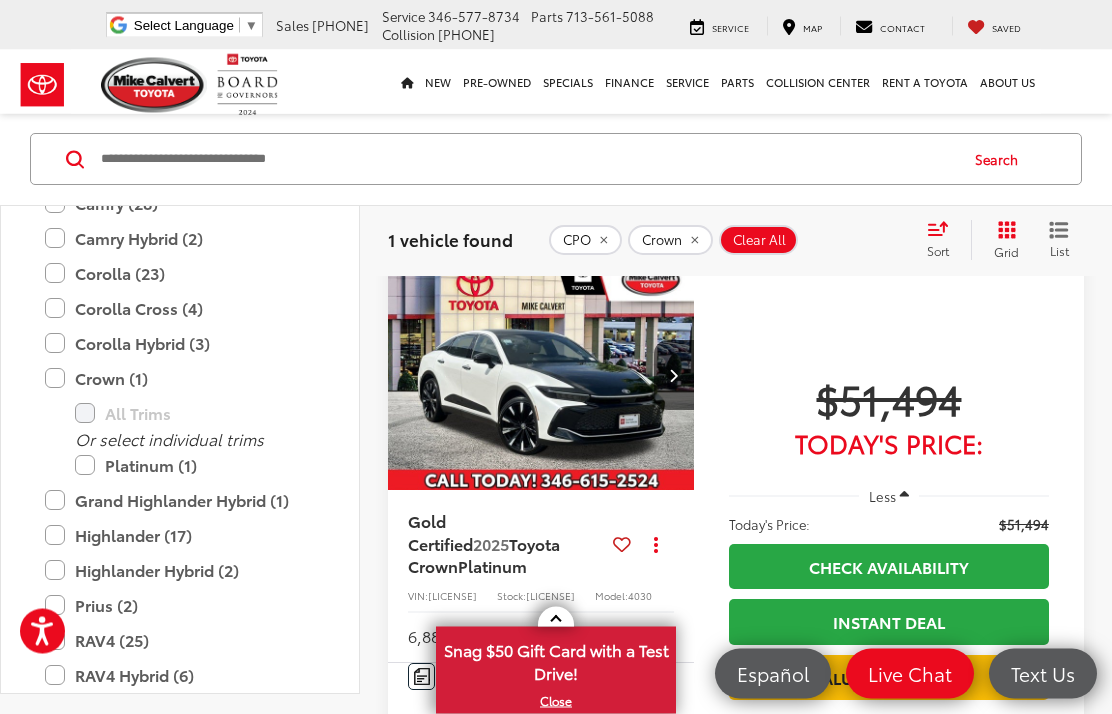 scroll, scrollTop: 0, scrollLeft: 0, axis: both 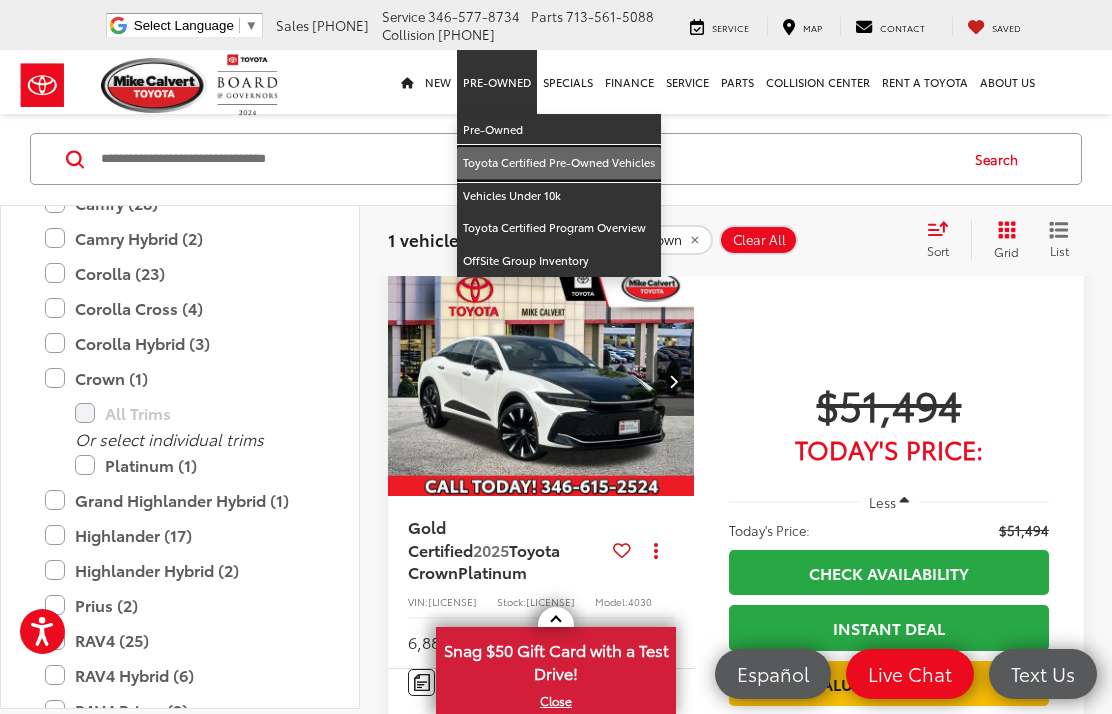 click on "Toyota Certified Pre-Owned Vehicles" at bounding box center (559, 163) 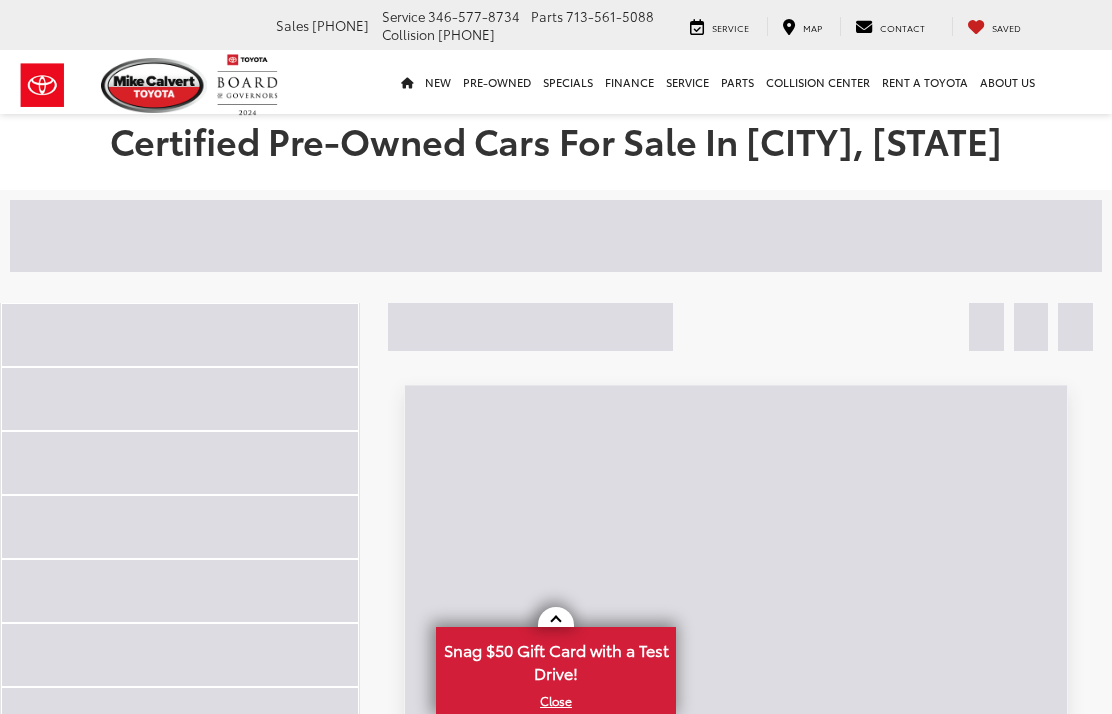 scroll, scrollTop: 0, scrollLeft: 0, axis: both 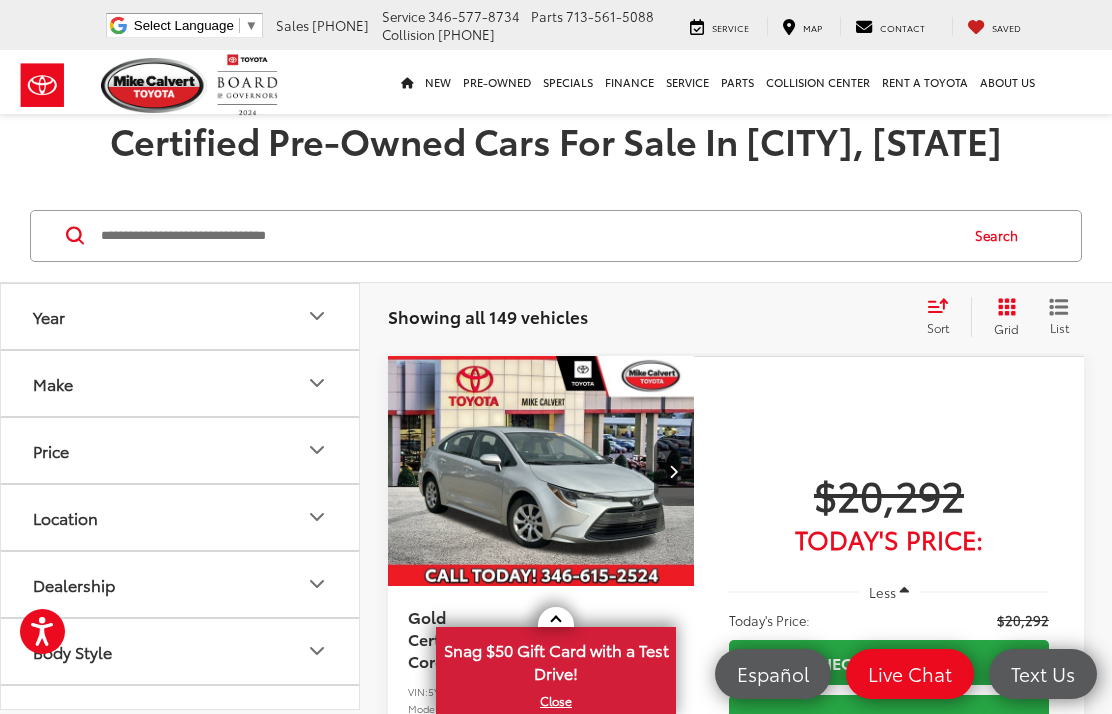 click on "Make" at bounding box center [53, 383] 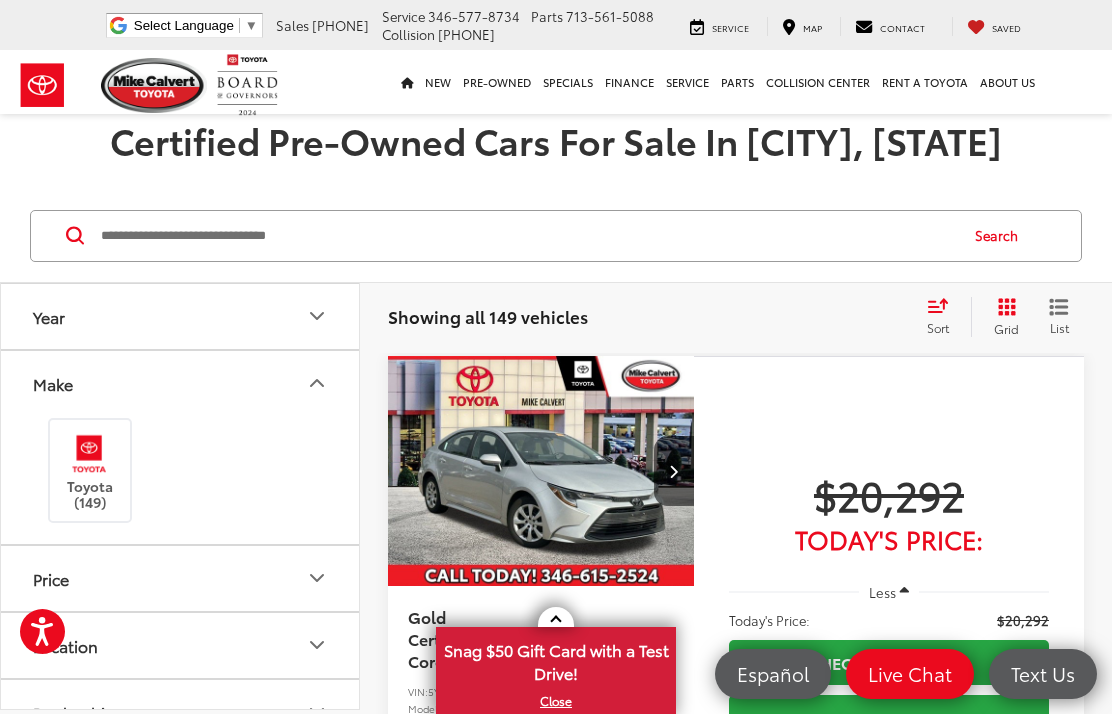 scroll, scrollTop: 0, scrollLeft: 0, axis: both 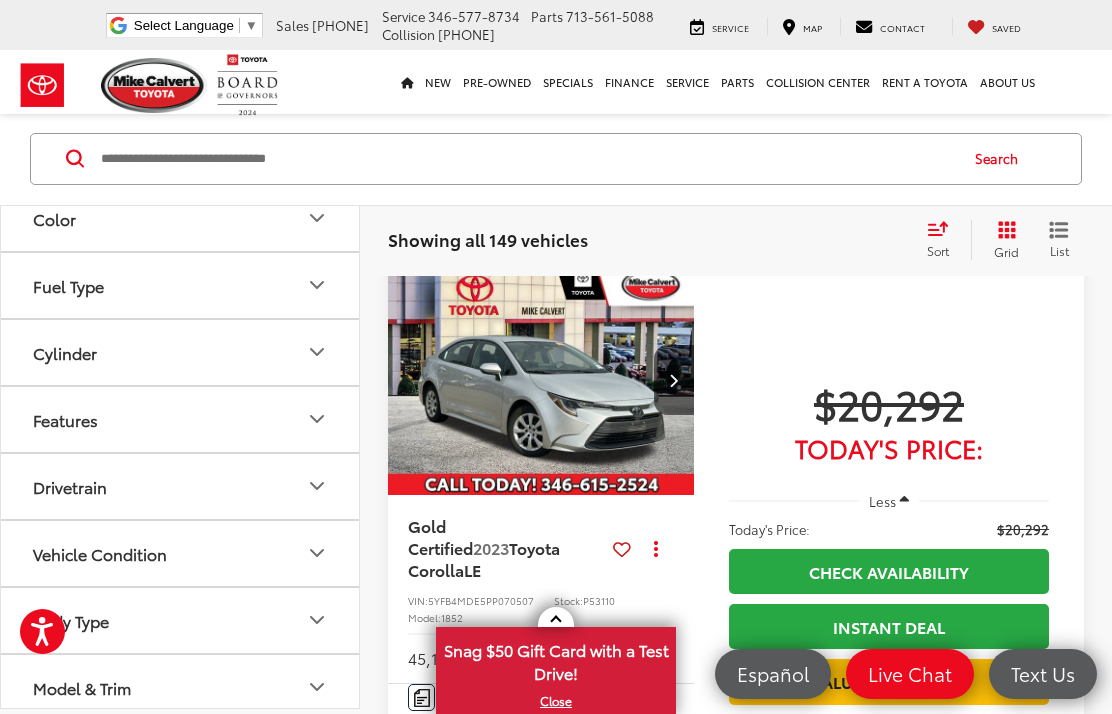 click 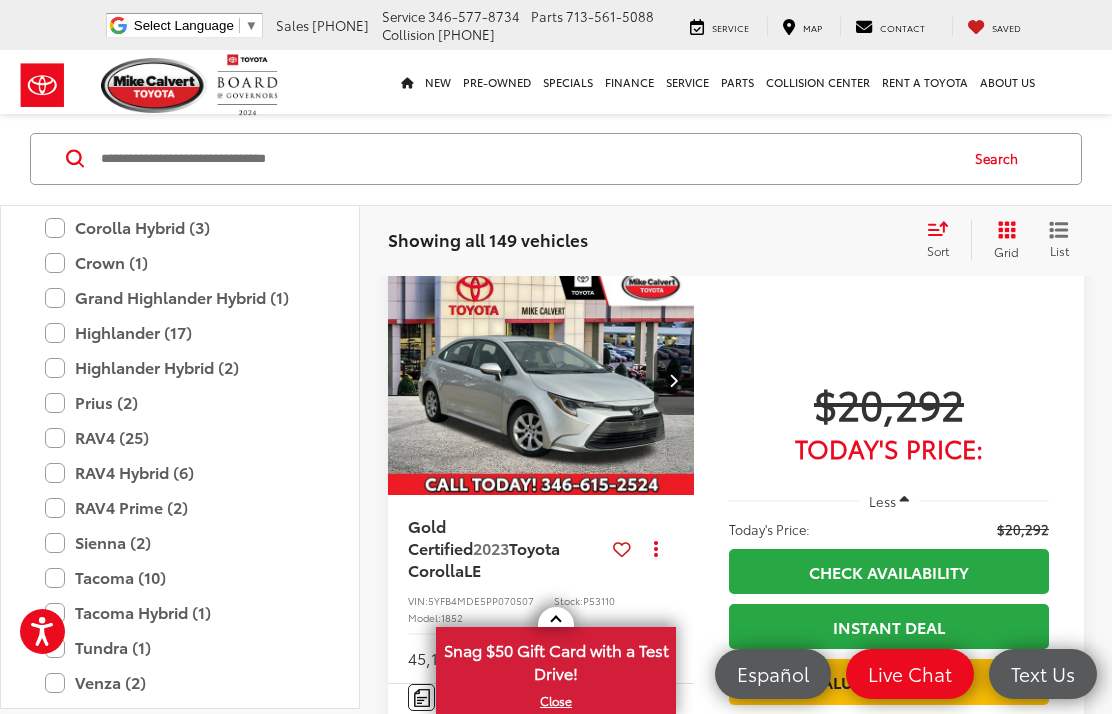 scroll, scrollTop: 1122, scrollLeft: 0, axis: vertical 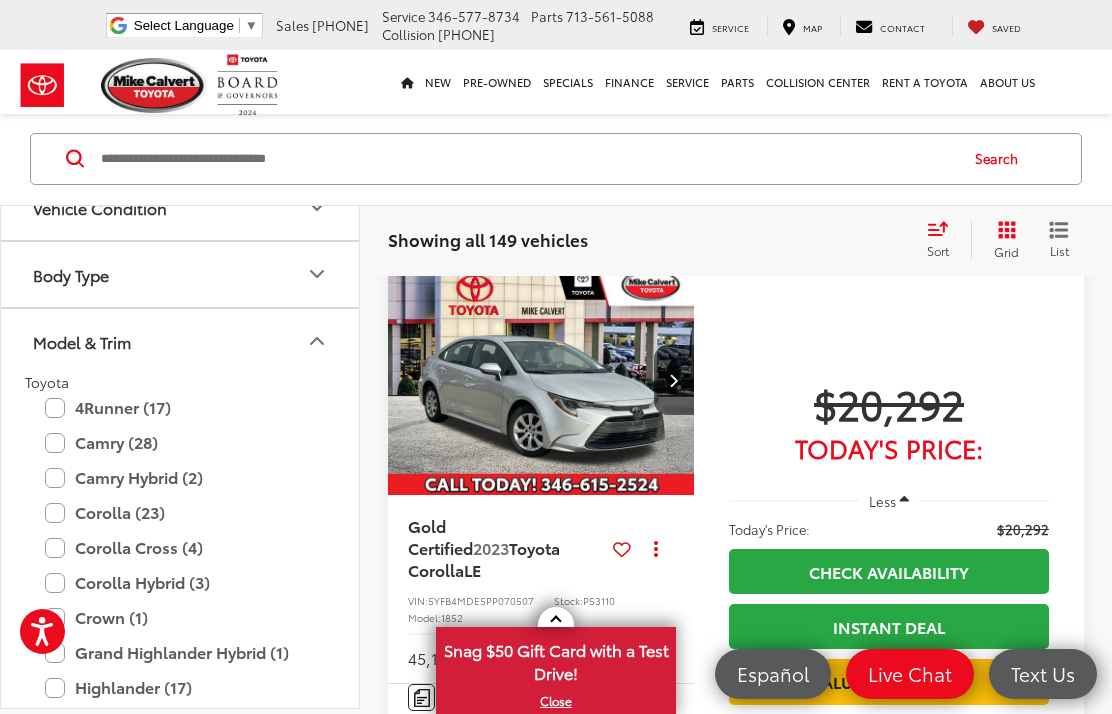 click on "Model & Trim" at bounding box center [181, 341] 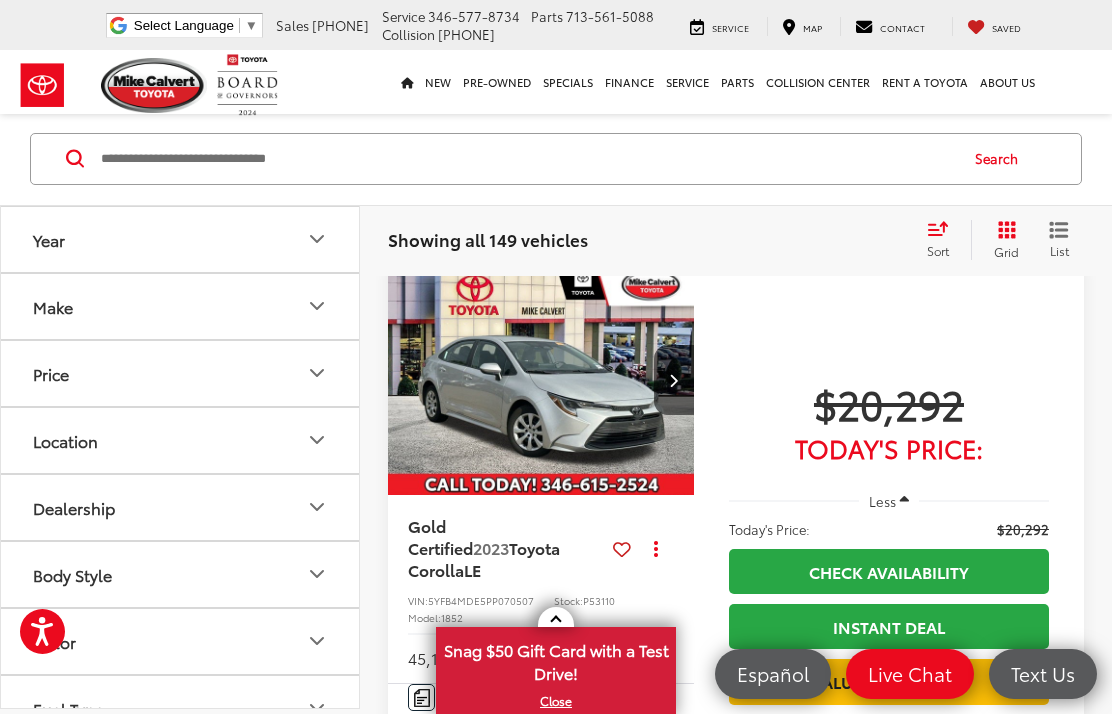 scroll, scrollTop: 0, scrollLeft: 0, axis: both 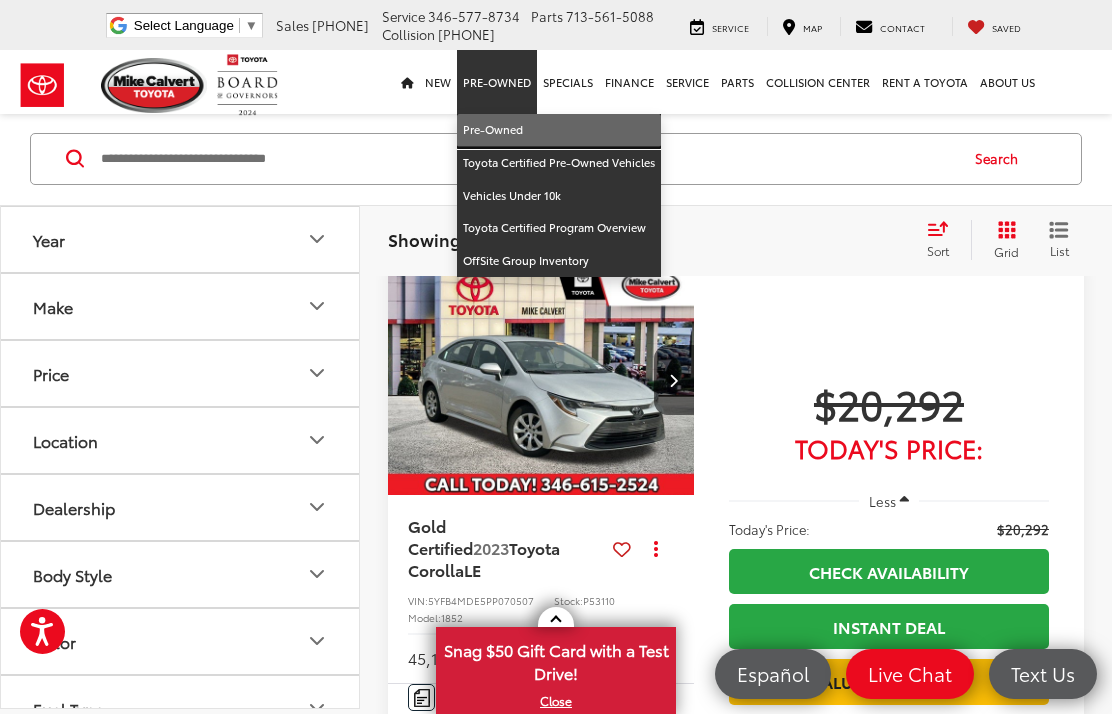 click on "Pre-Owned" at bounding box center (559, 130) 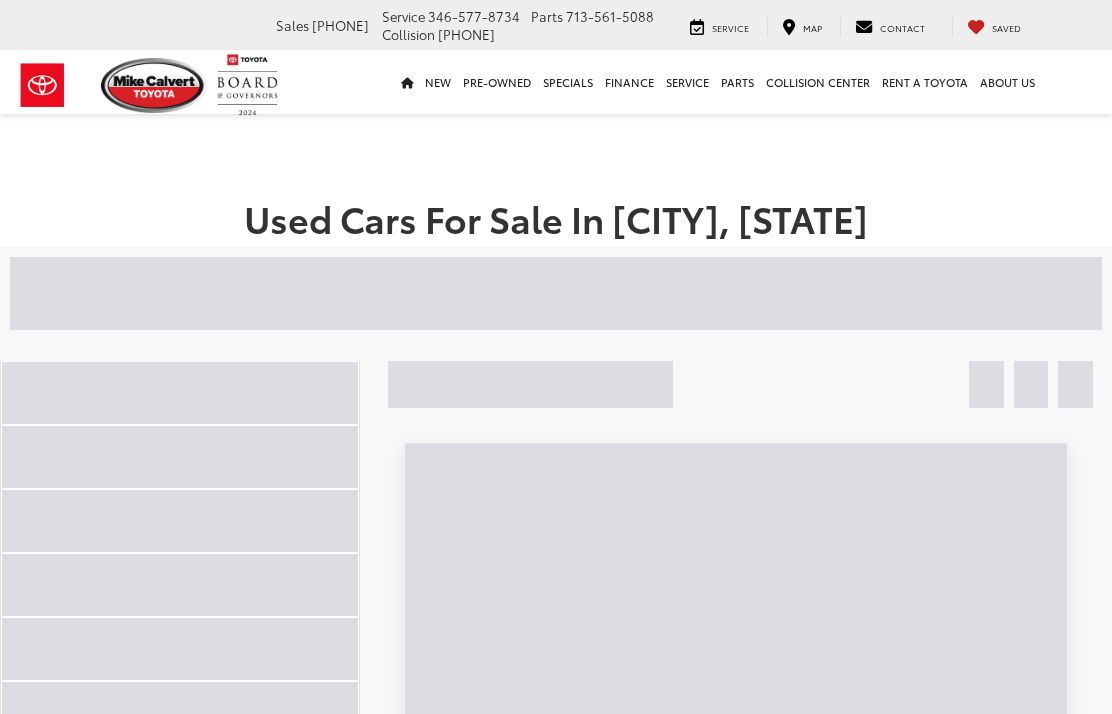scroll, scrollTop: 0, scrollLeft: 0, axis: both 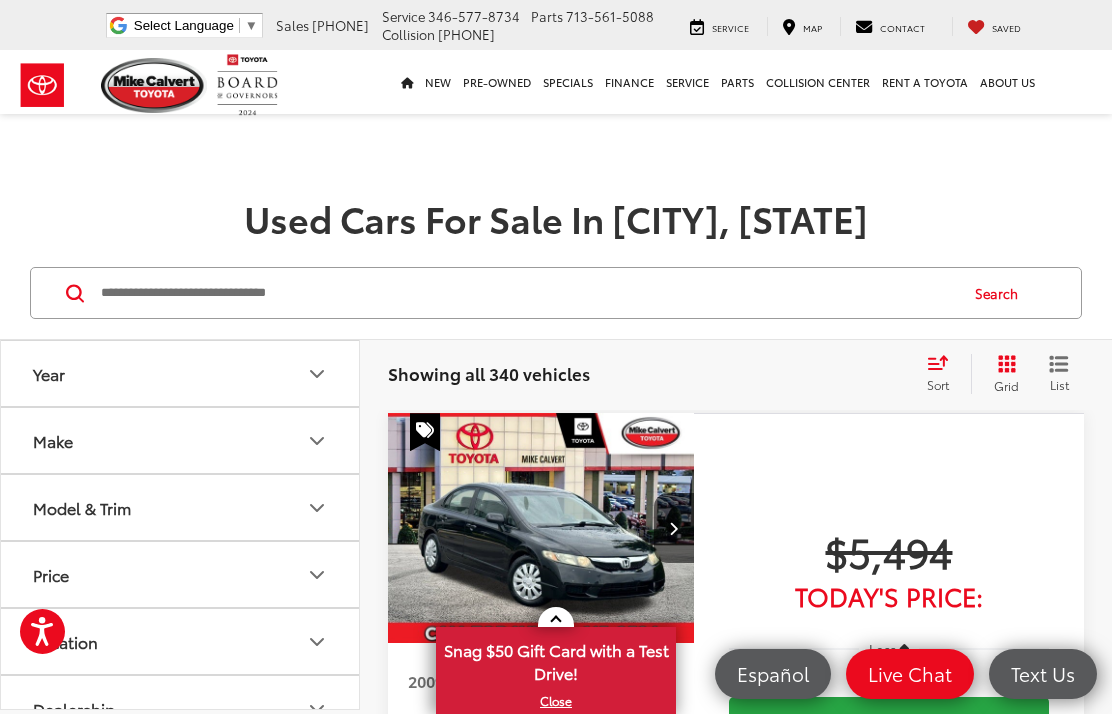 click on "Make" at bounding box center [181, 440] 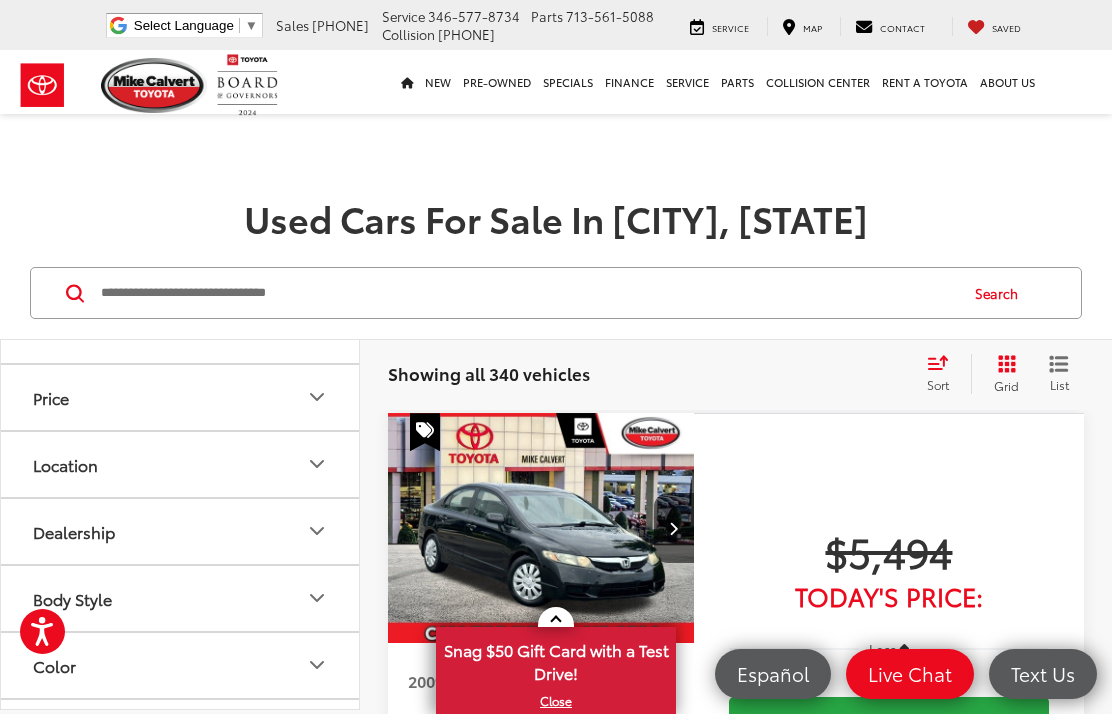 scroll, scrollTop: 781, scrollLeft: 0, axis: vertical 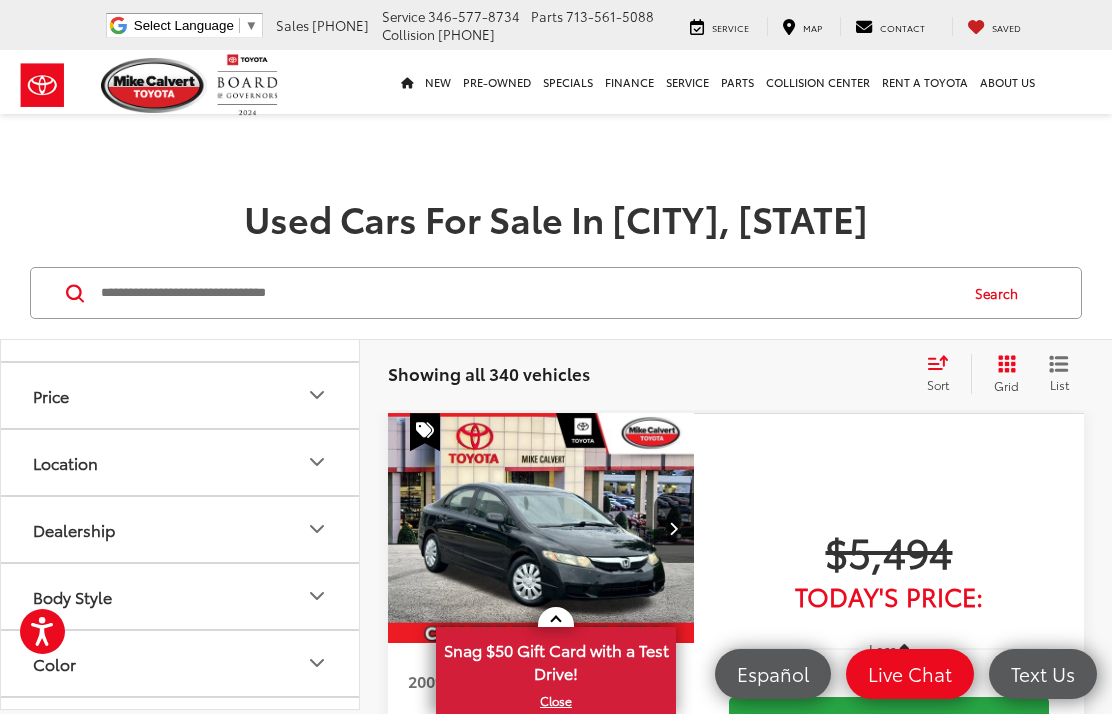 click at bounding box center (180, 164) 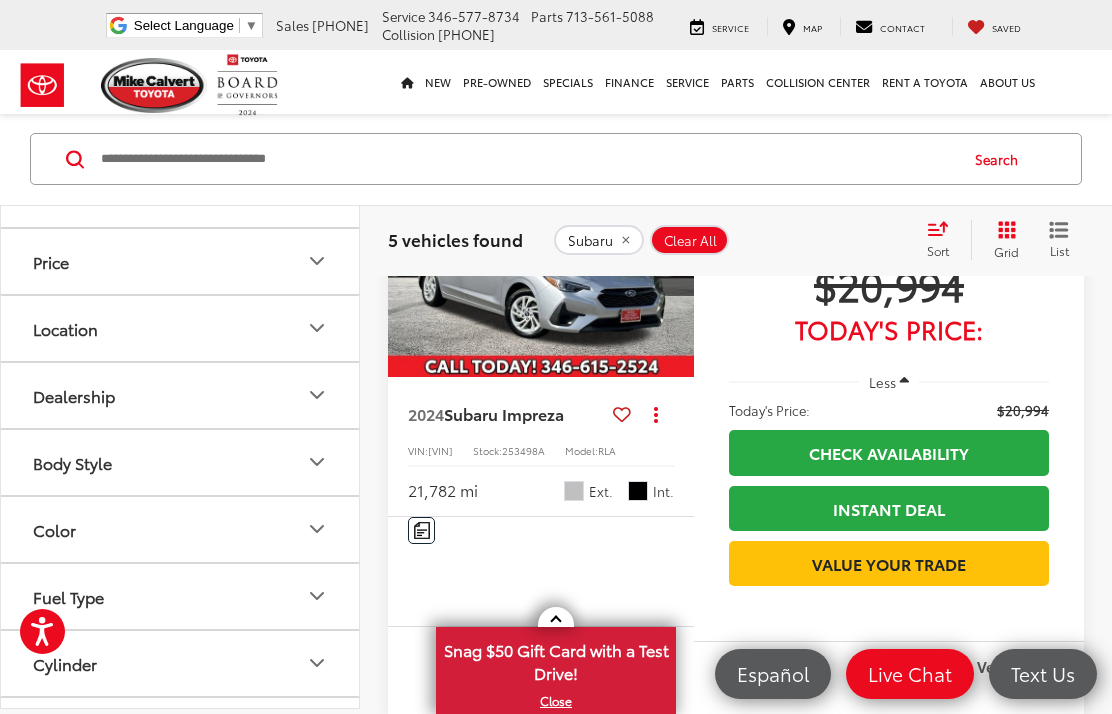 scroll, scrollTop: 880, scrollLeft: 0, axis: vertical 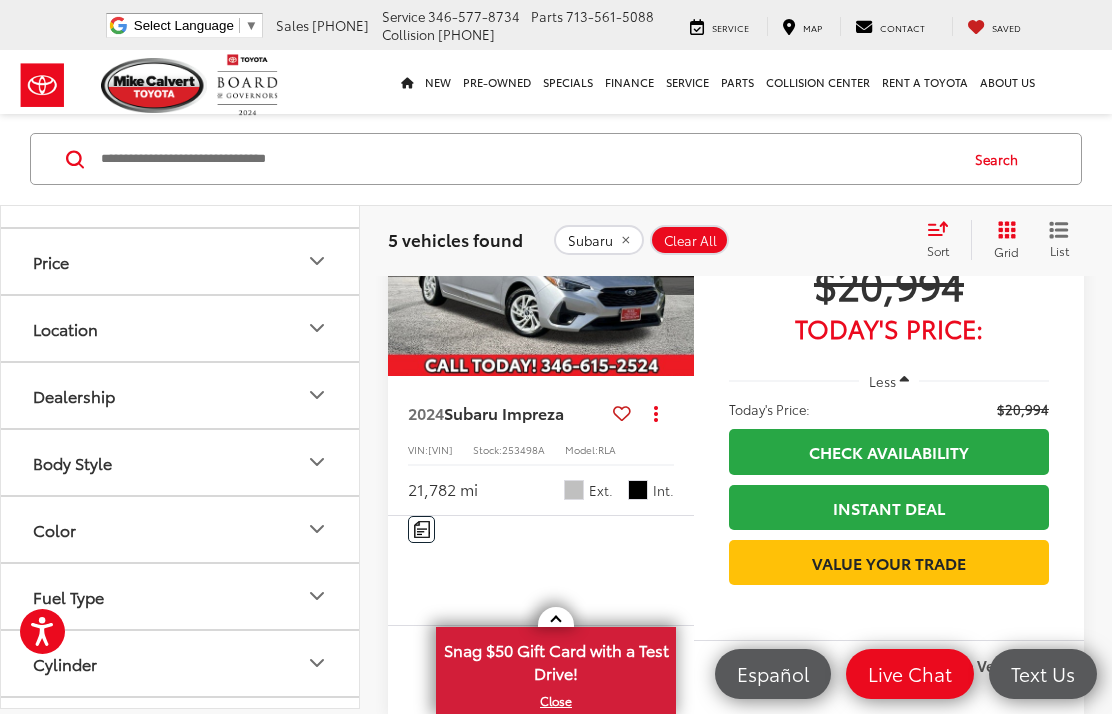 click at bounding box center [673, 260] 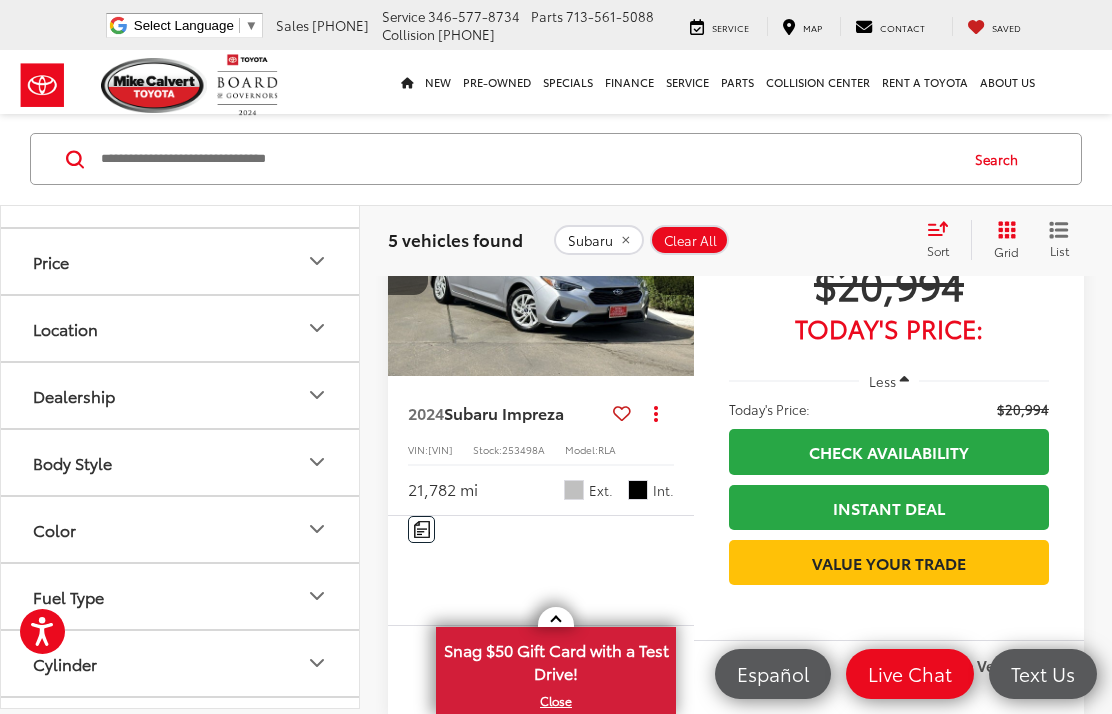 click at bounding box center (673, 260) 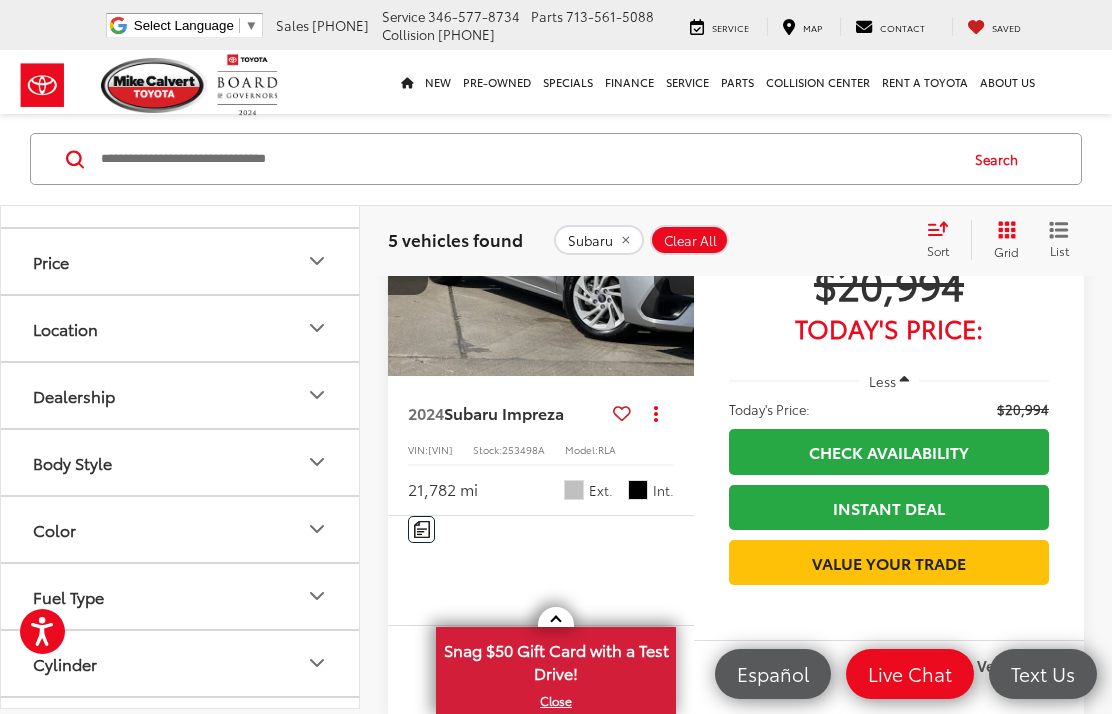 click at bounding box center [674, 260] 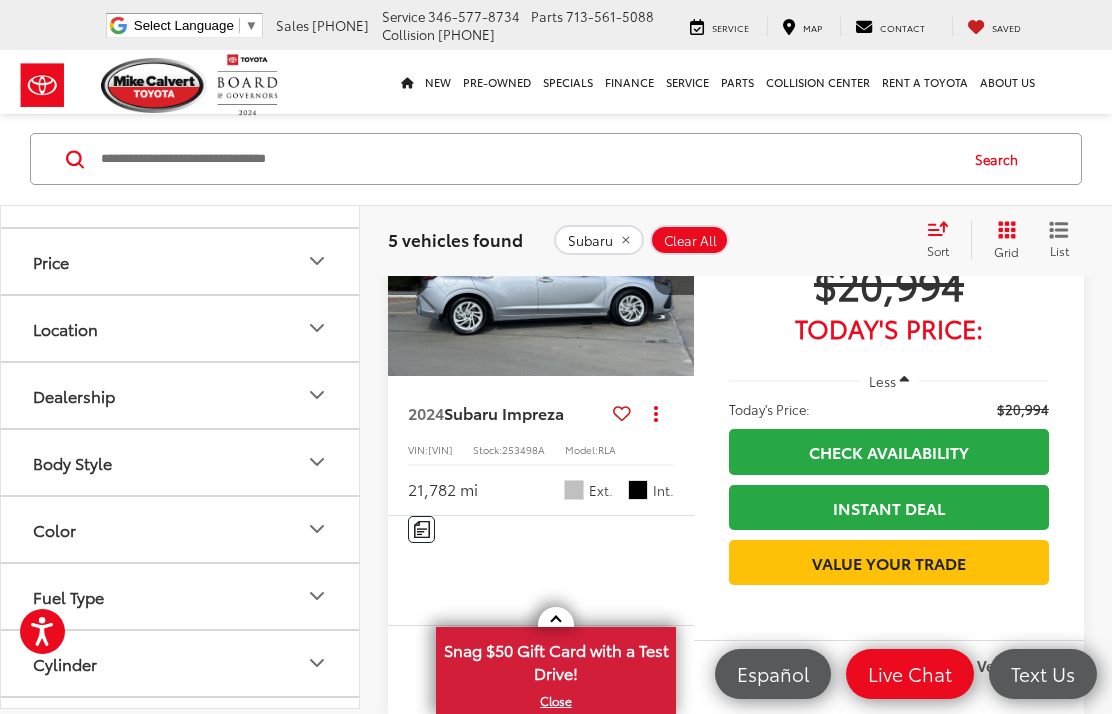 click at bounding box center (674, 260) 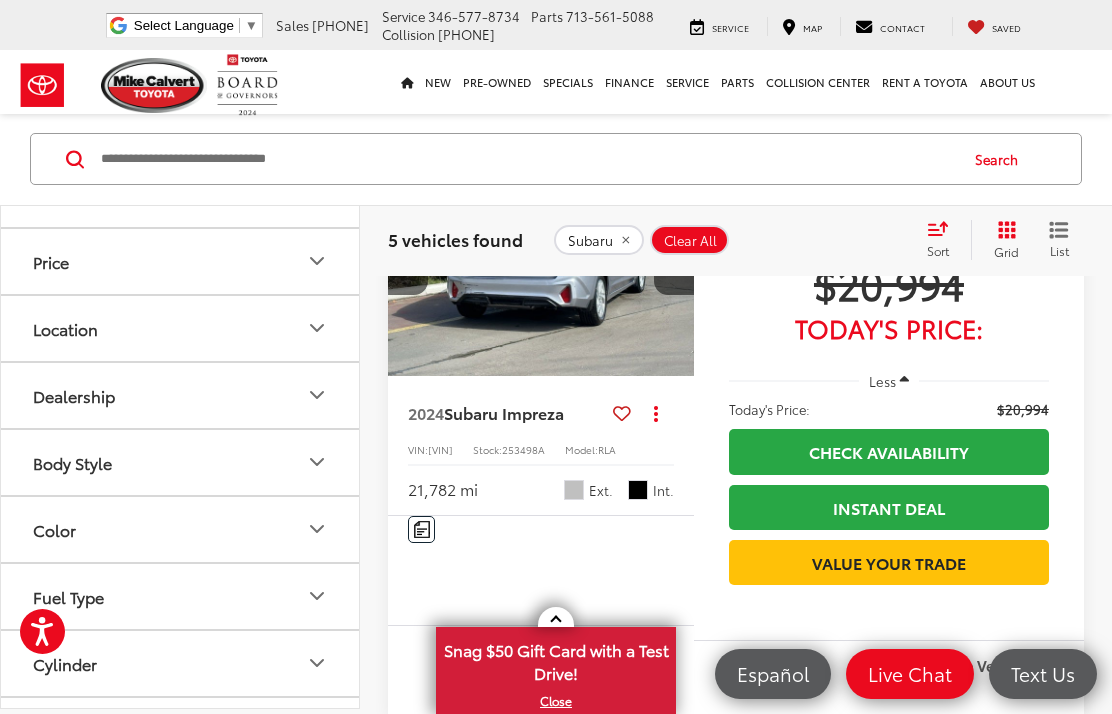 click at bounding box center [674, 260] 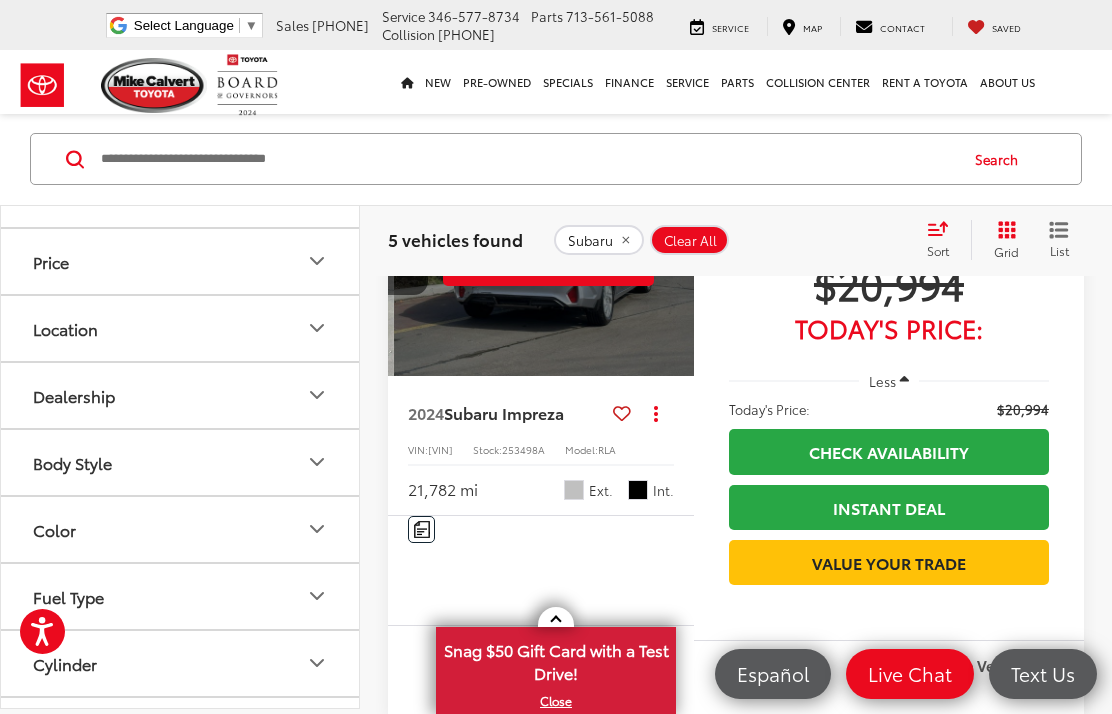 scroll, scrollTop: 0, scrollLeft: 1545, axis: horizontal 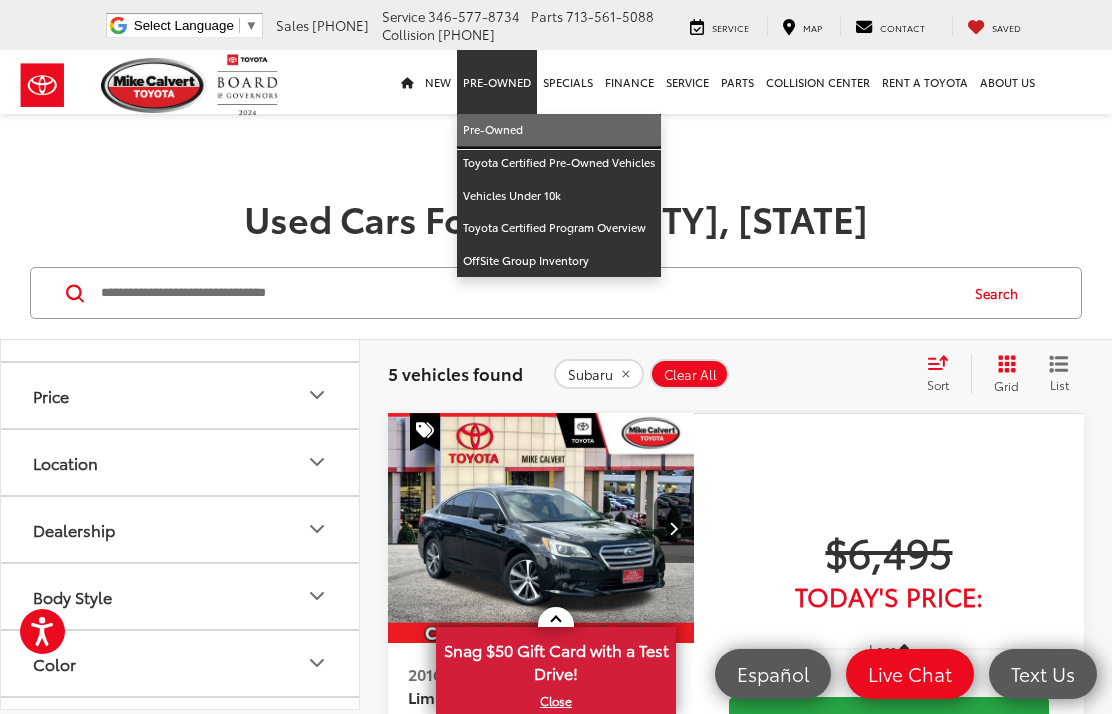 click on "Pre-Owned" at bounding box center (559, 130) 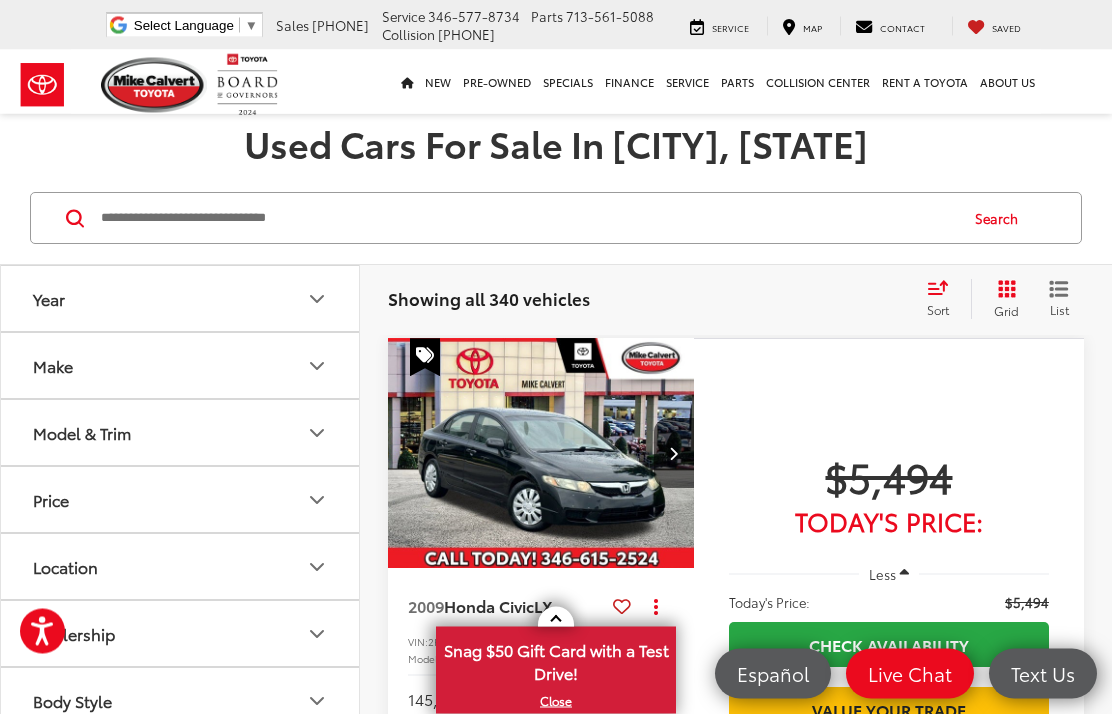 scroll, scrollTop: 85, scrollLeft: 0, axis: vertical 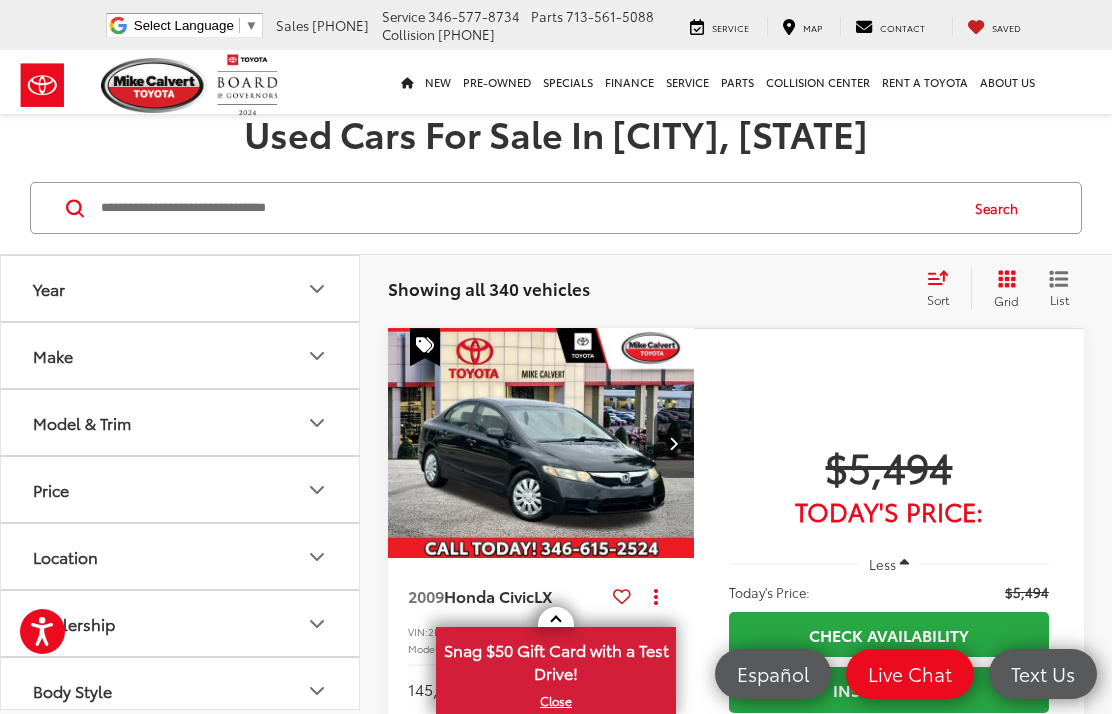 click on "Make" at bounding box center (181, 355) 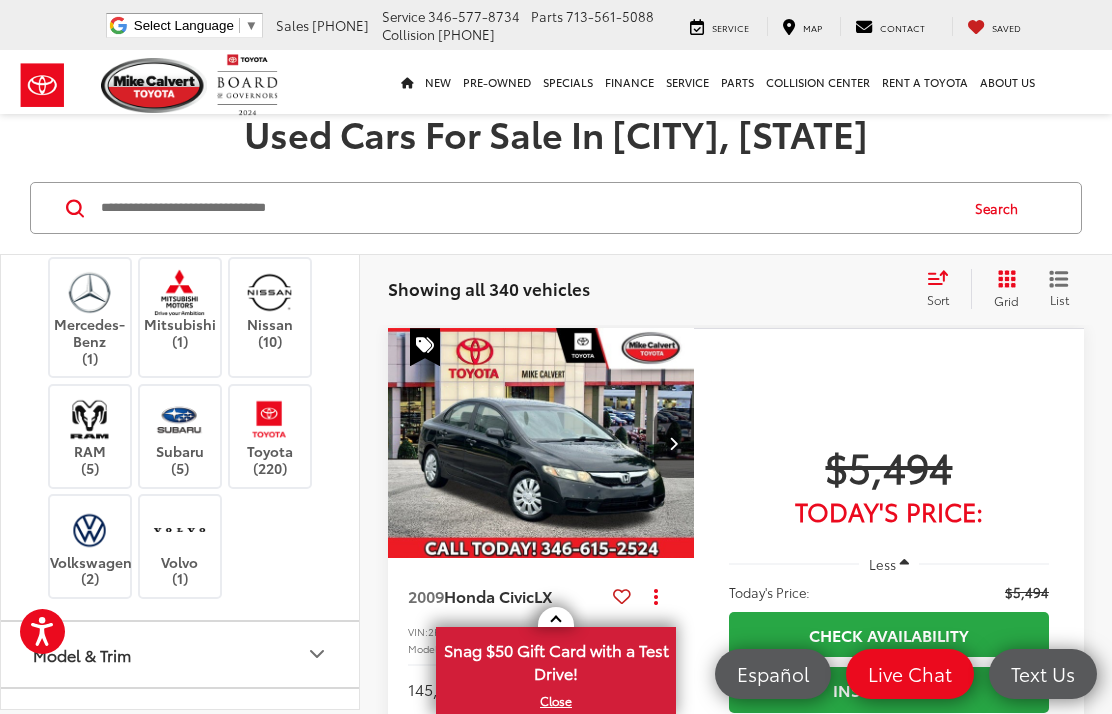 scroll, scrollTop: 514, scrollLeft: 0, axis: vertical 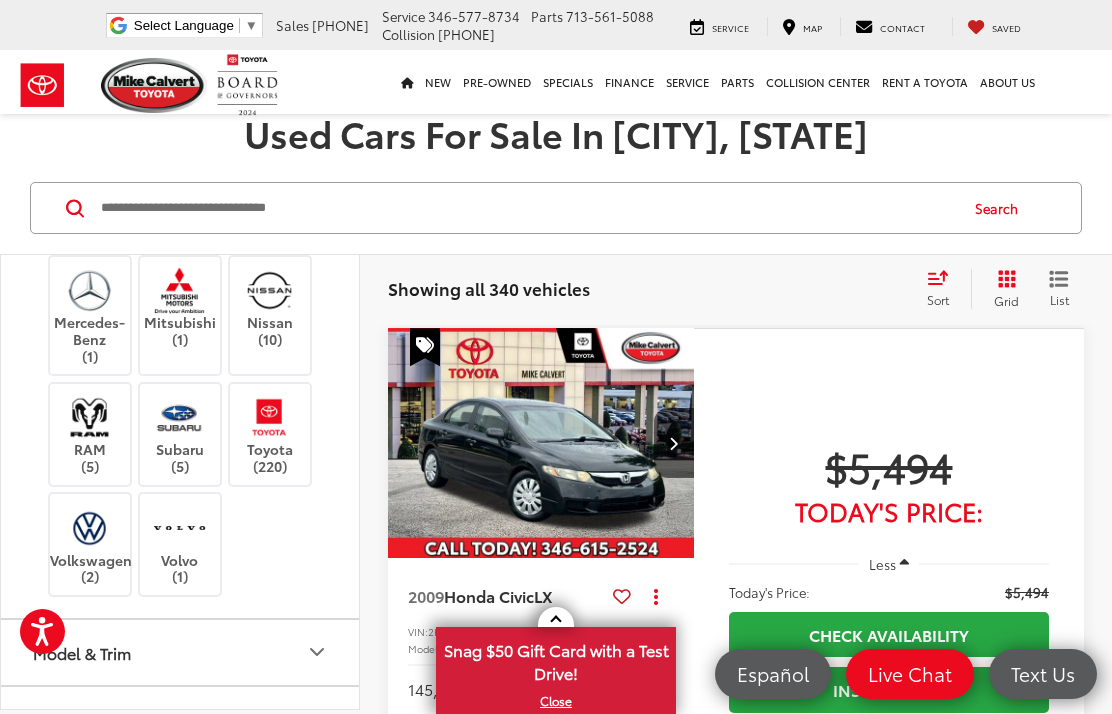 click at bounding box center (180, 204) 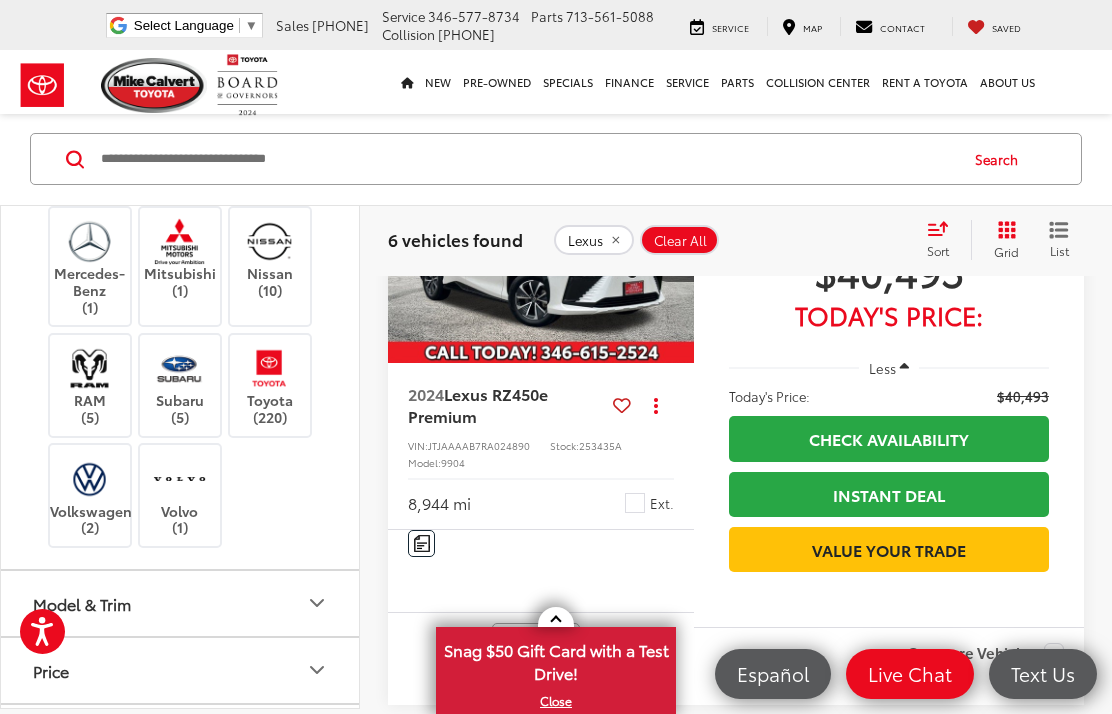 scroll, scrollTop: 891, scrollLeft: 0, axis: vertical 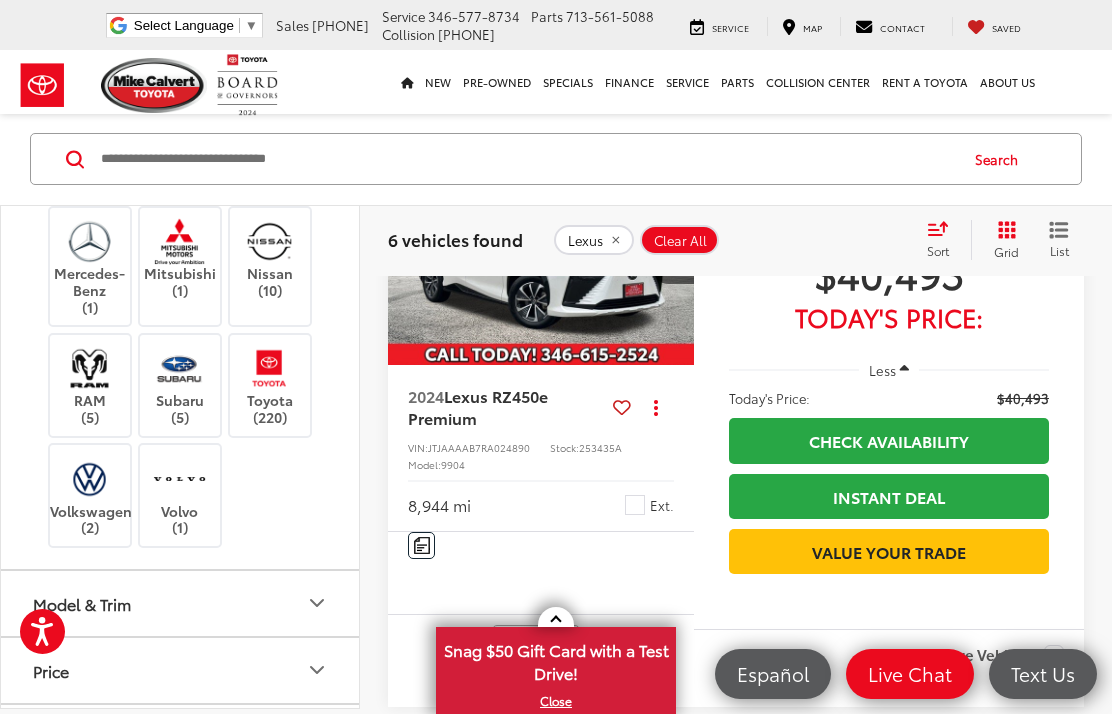 click on "450e Premium" at bounding box center (478, 406) 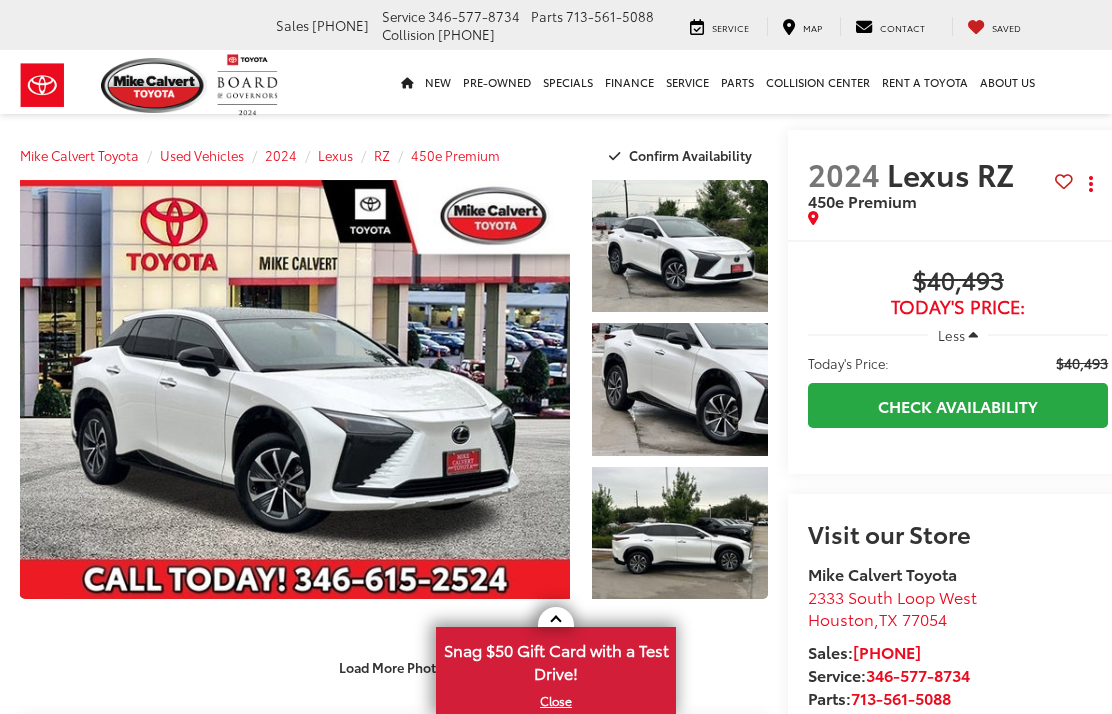 click at bounding box center (295, 389) 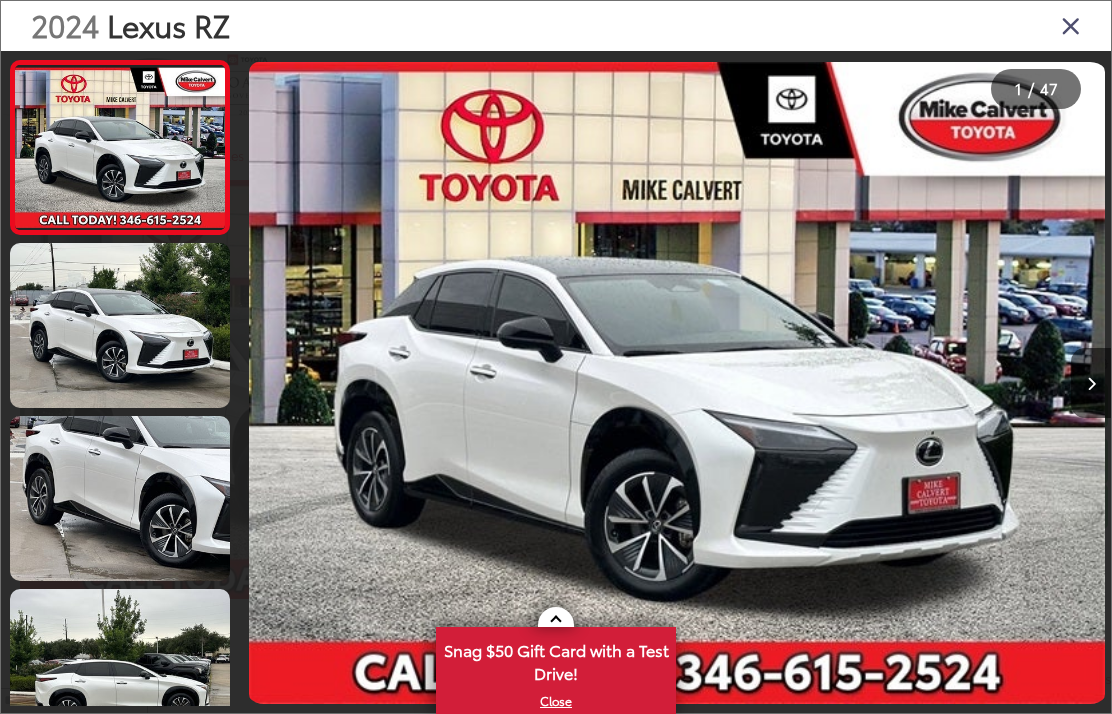 click at bounding box center (1091, 383) 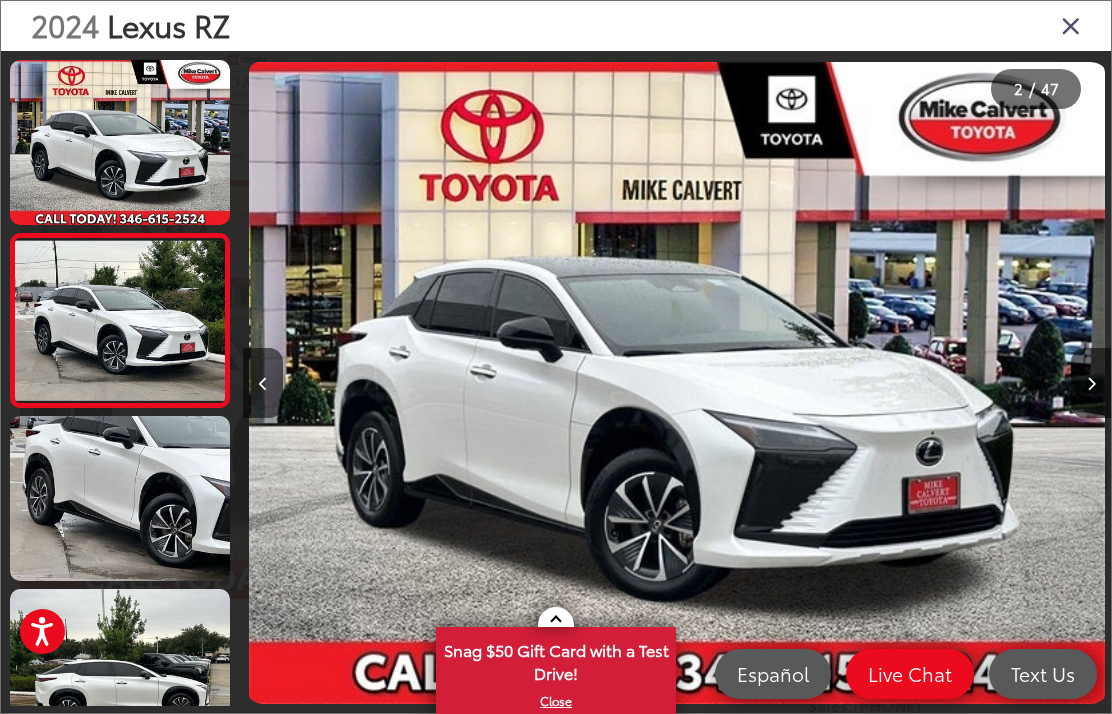 scroll, scrollTop: 0, scrollLeft: 868, axis: horizontal 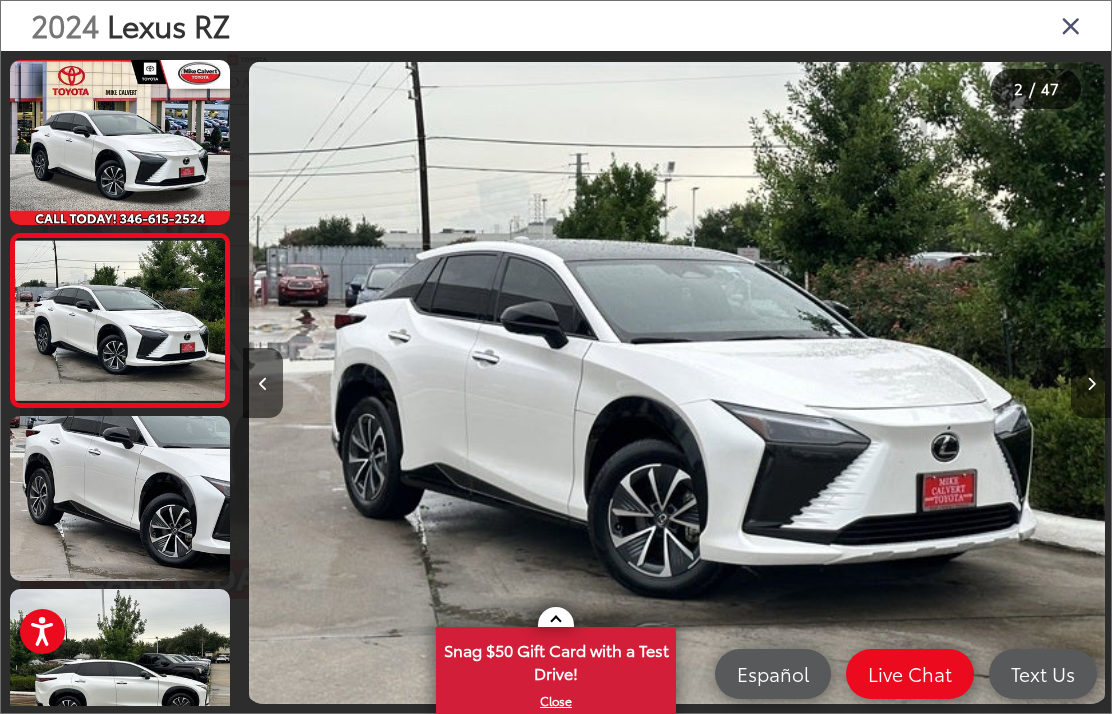 click at bounding box center (1091, 383) 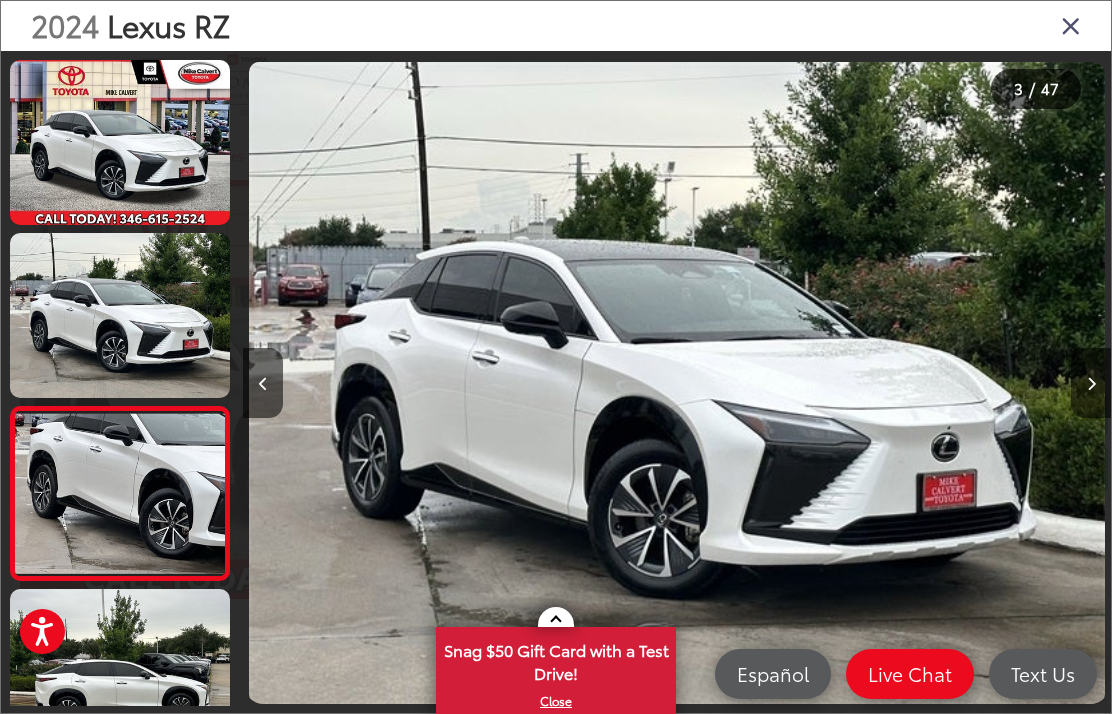 click at bounding box center (1091, 383) 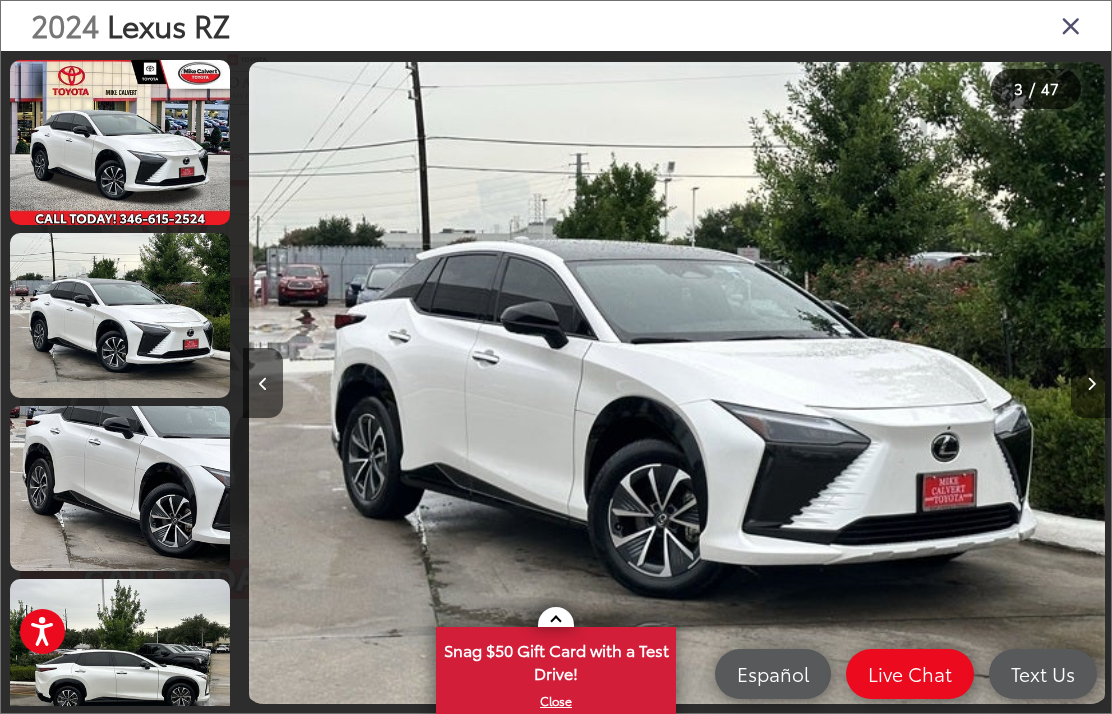 scroll, scrollTop: 0, scrollLeft: 1736, axis: horizontal 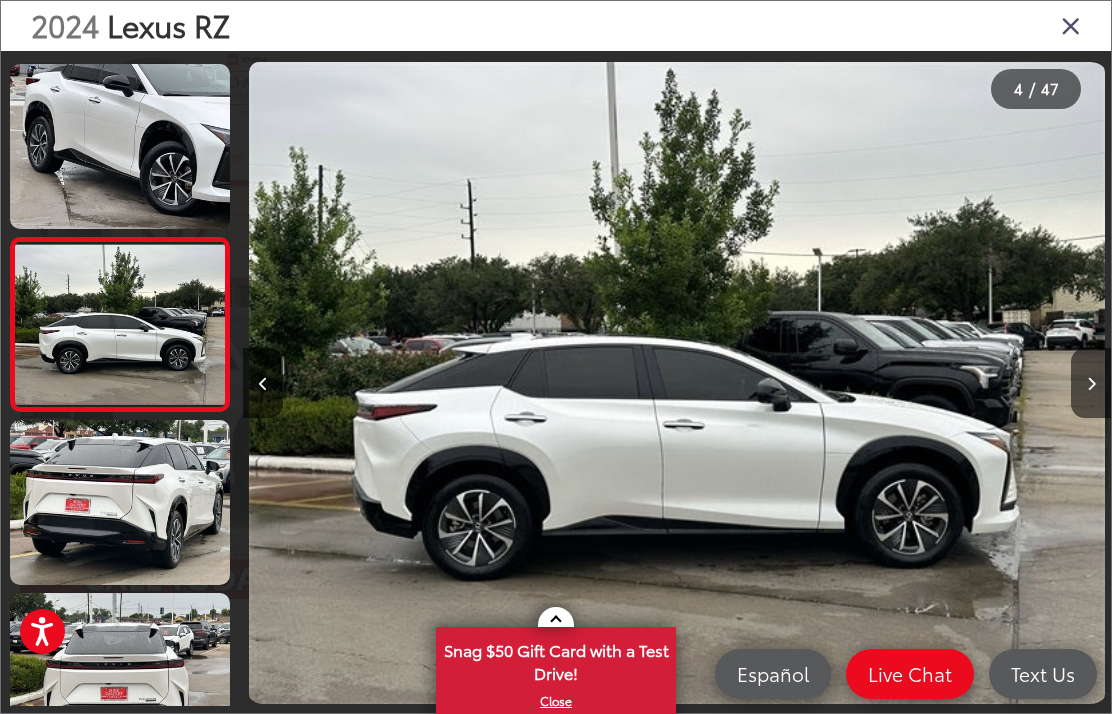 click at bounding box center [1091, 383] 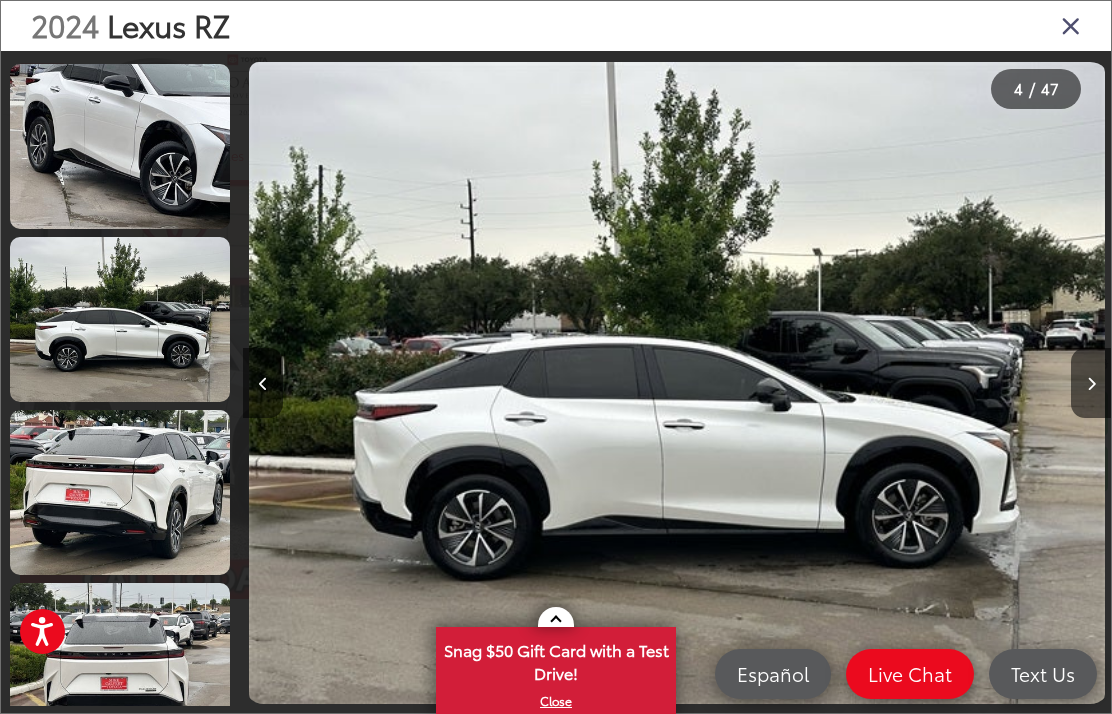 scroll, scrollTop: 0, scrollLeft: 3022, axis: horizontal 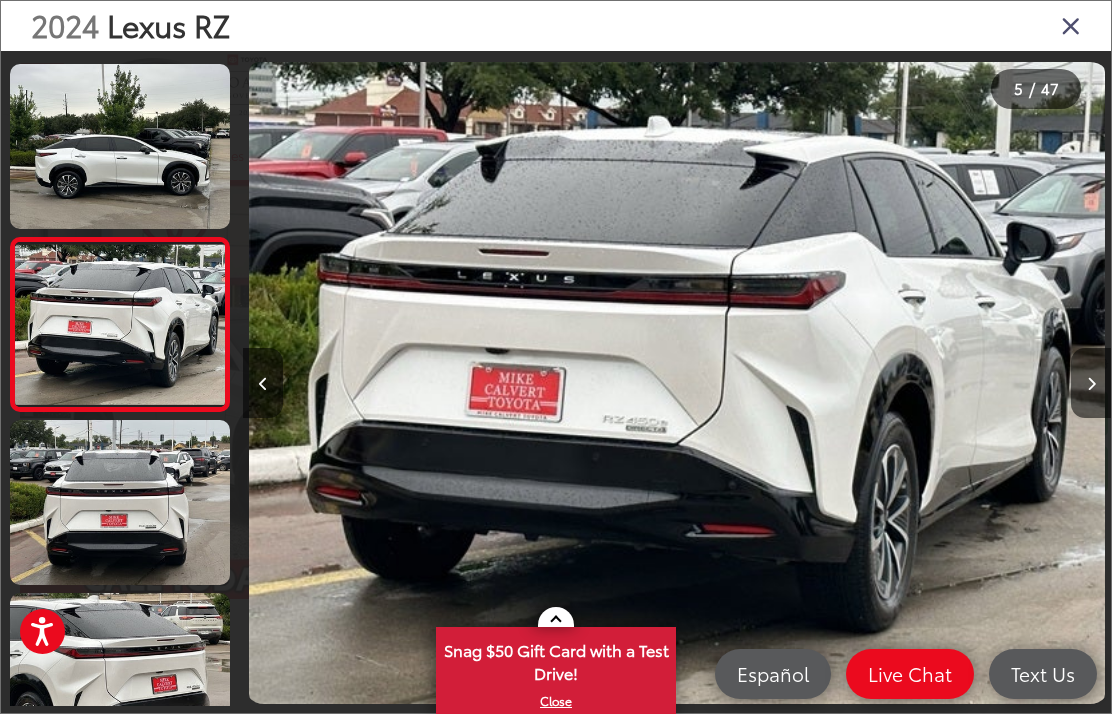 click at bounding box center (1091, 383) 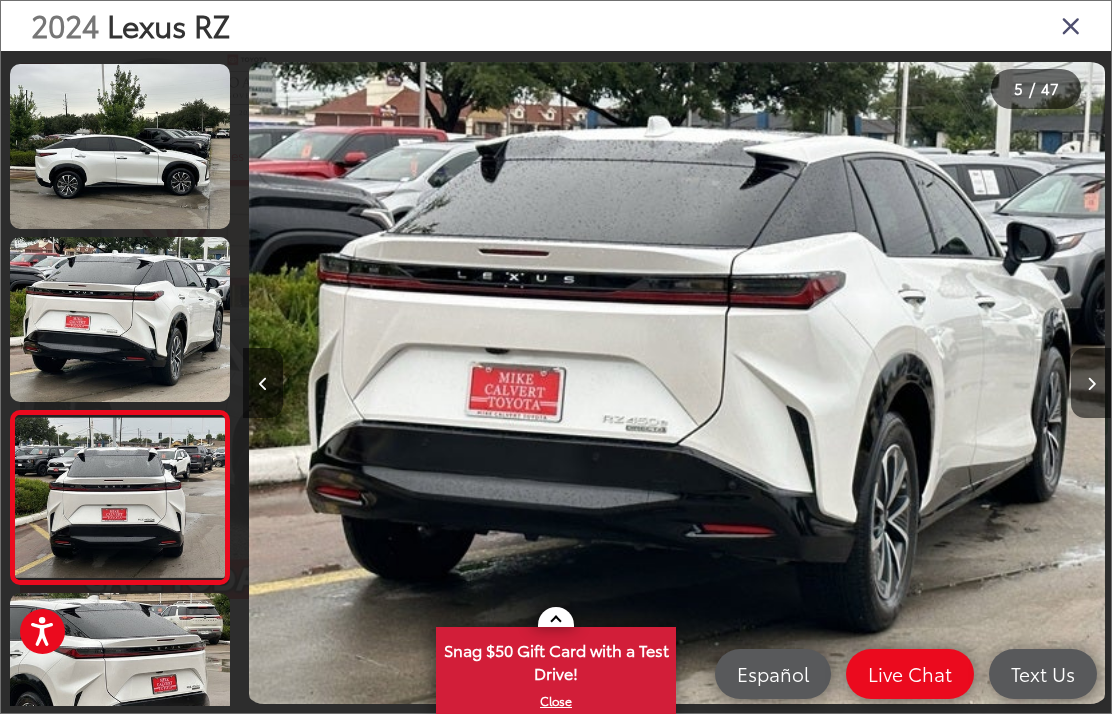 scroll, scrollTop: 0, scrollLeft: 3850, axis: horizontal 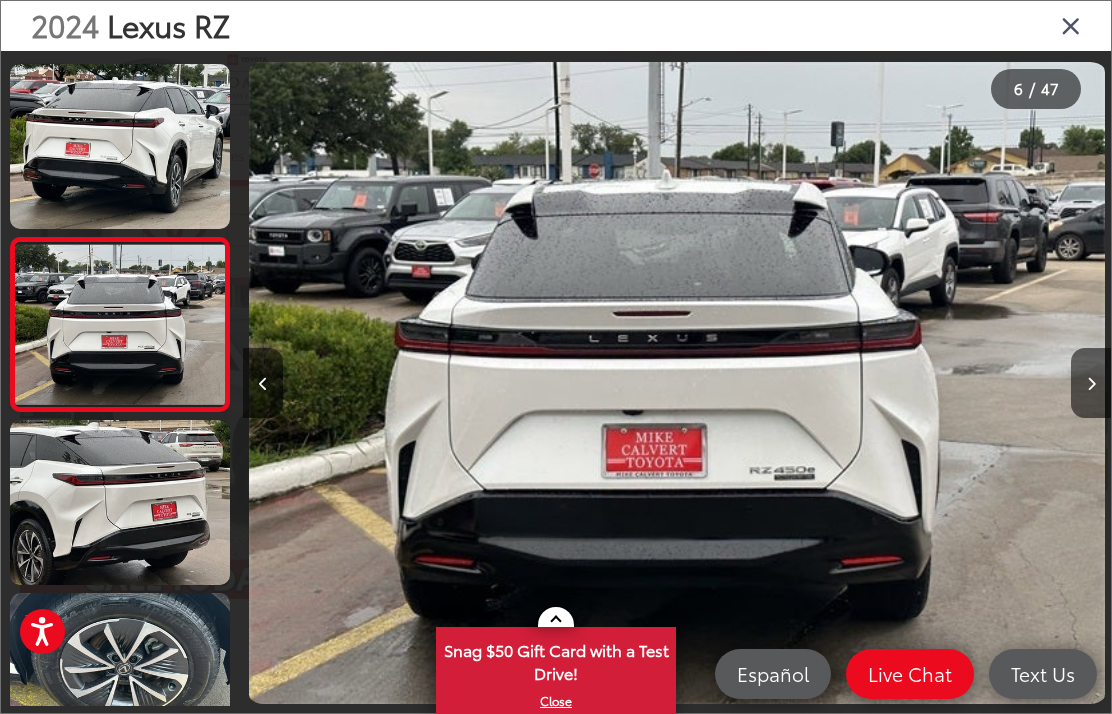 click at bounding box center [1091, 383] 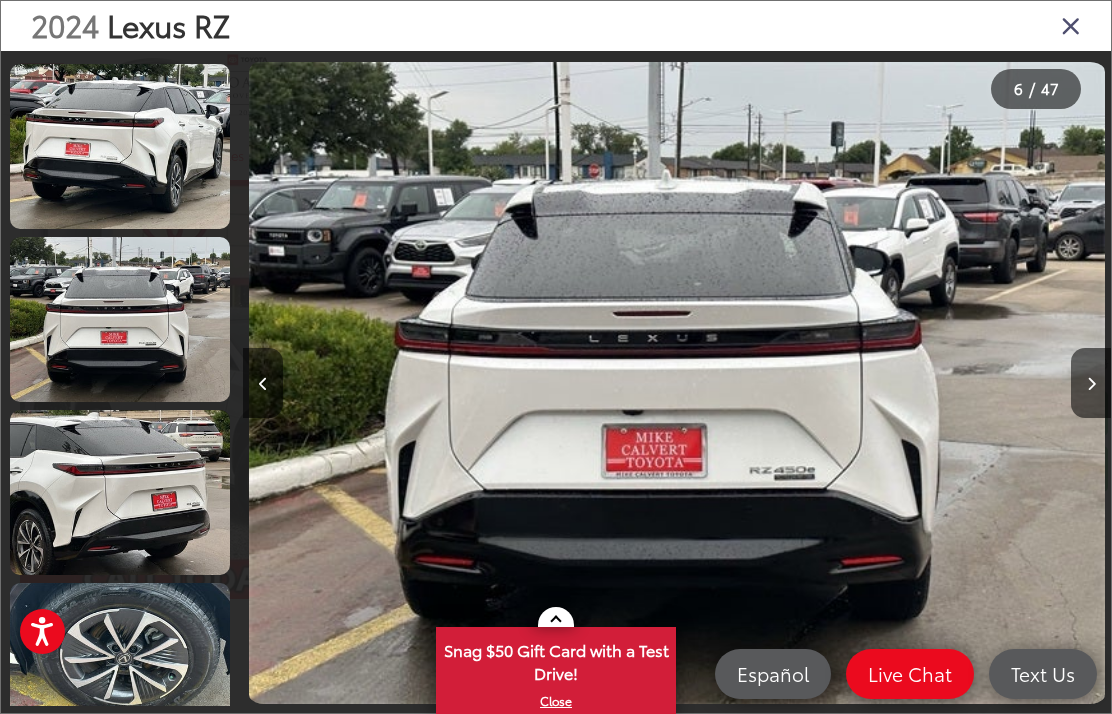 scroll, scrollTop: 0, scrollLeft: 4703, axis: horizontal 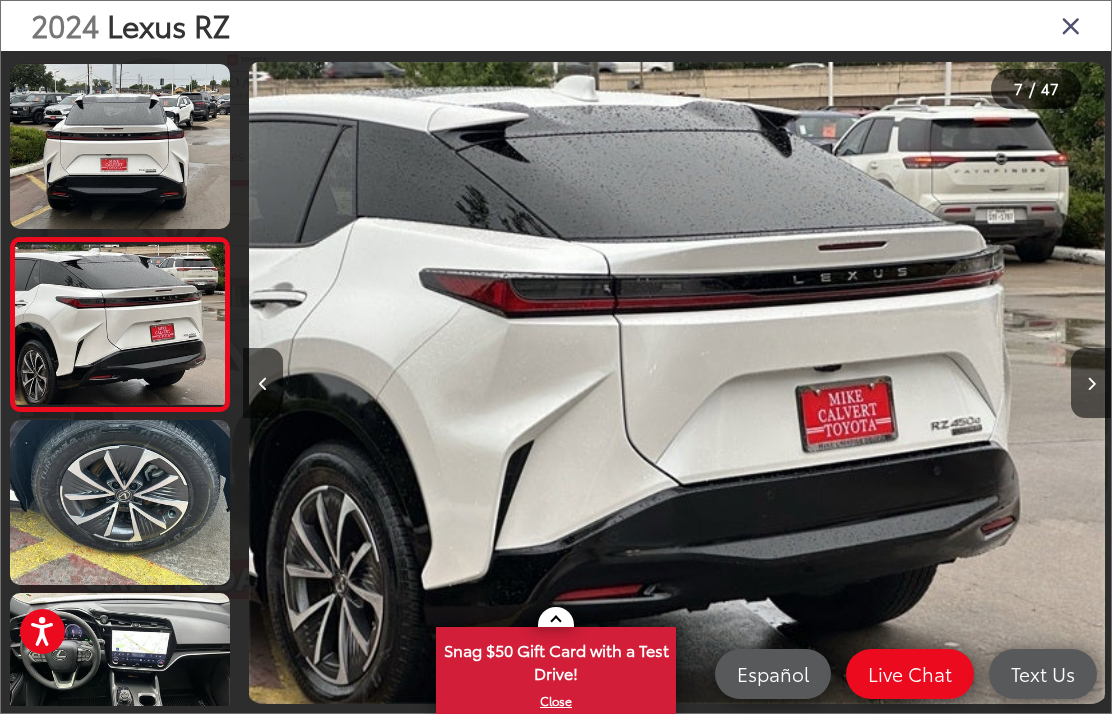 click at bounding box center [1091, 383] 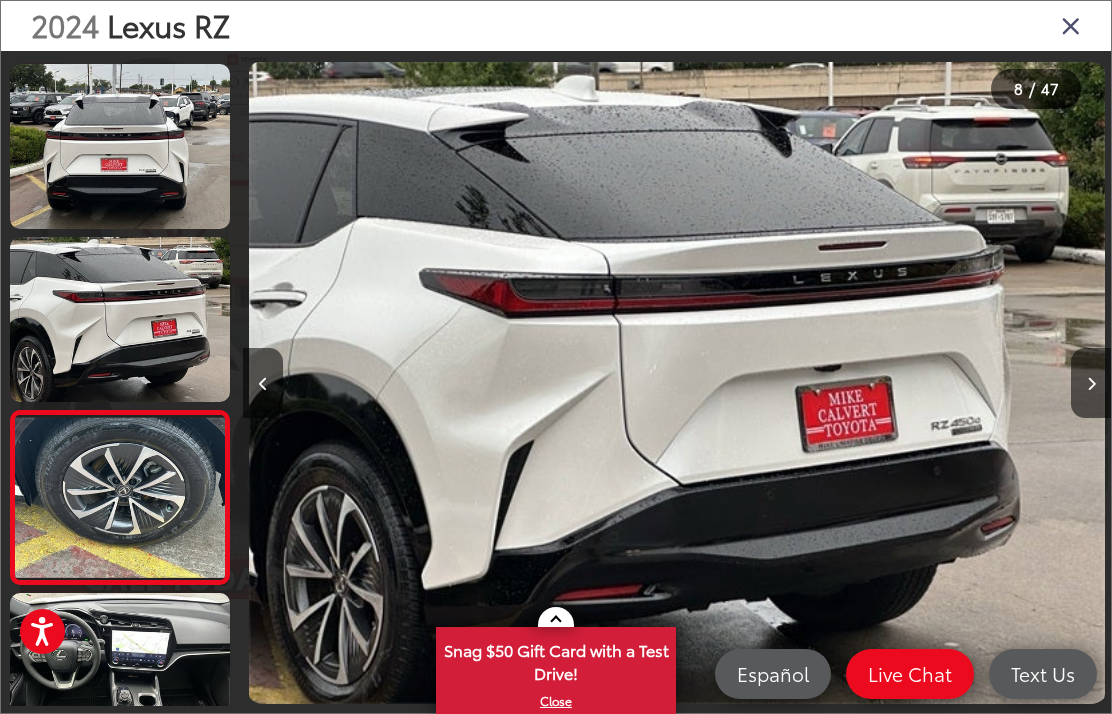 scroll, scrollTop: 0, scrollLeft: 5992, axis: horizontal 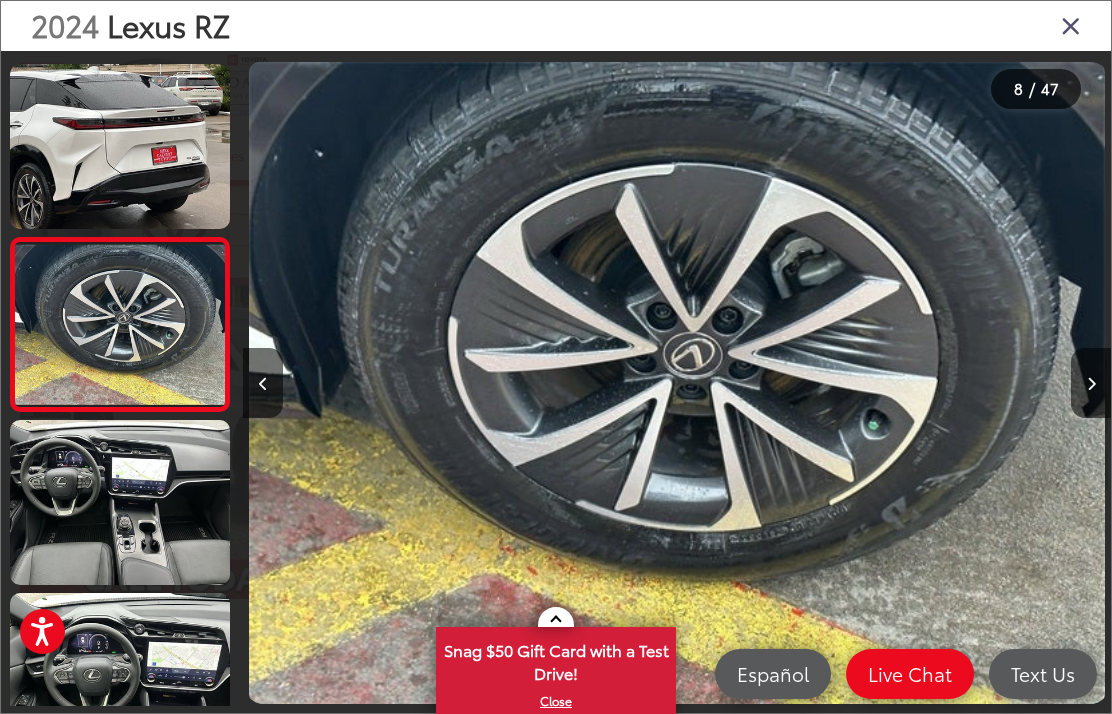 click at bounding box center [1091, 383] 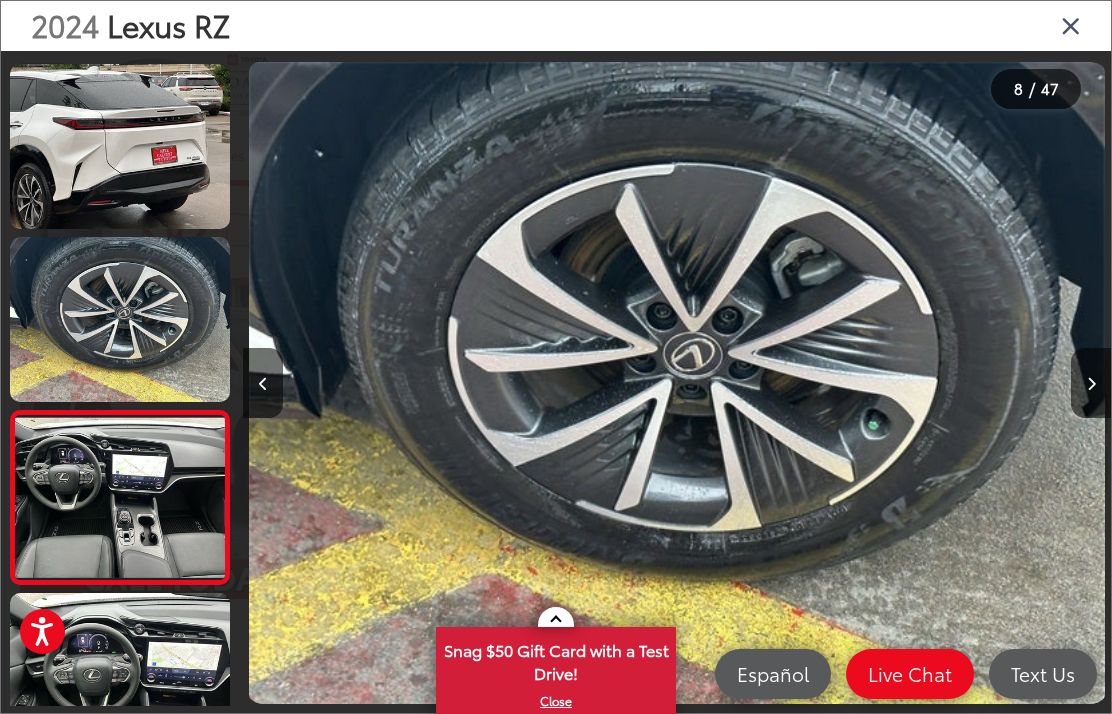 scroll, scrollTop: 0, scrollLeft: 6806, axis: horizontal 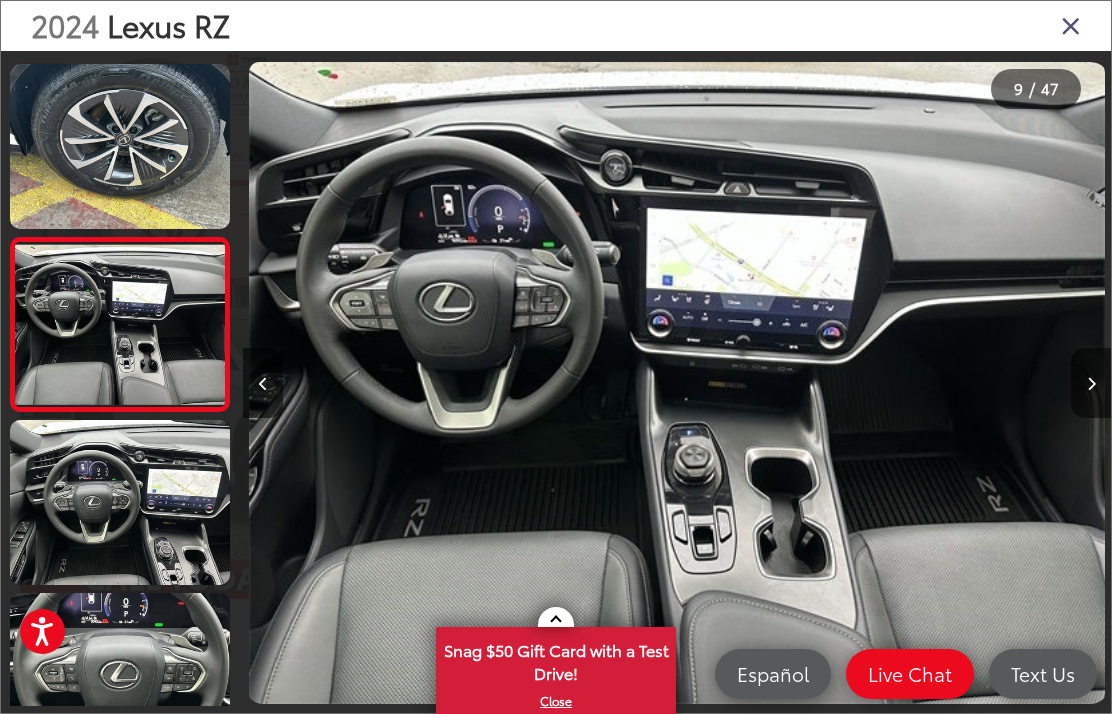 click at bounding box center [677, 383] 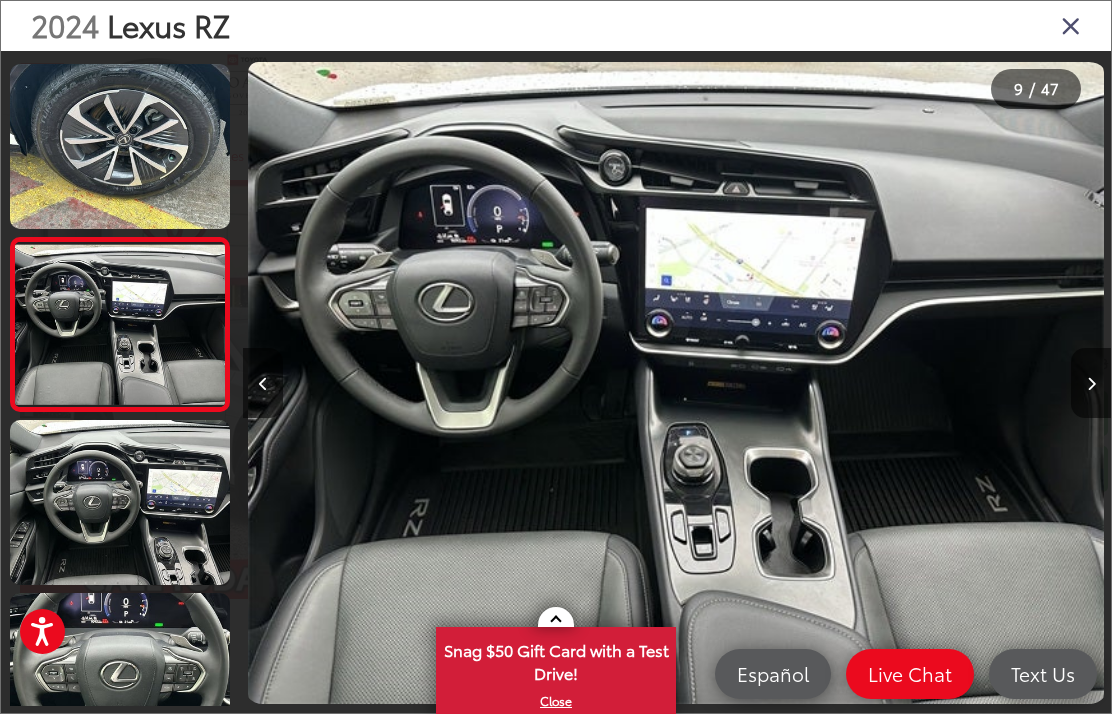 click at bounding box center (1091, 383) 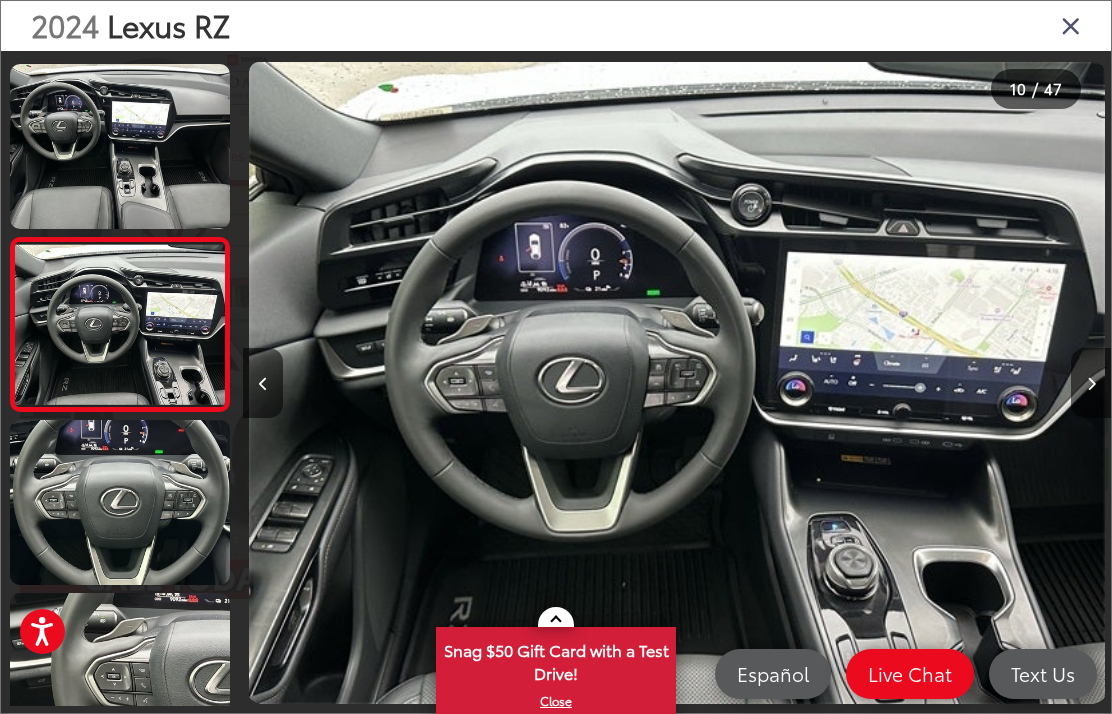 click at bounding box center (1071, 25) 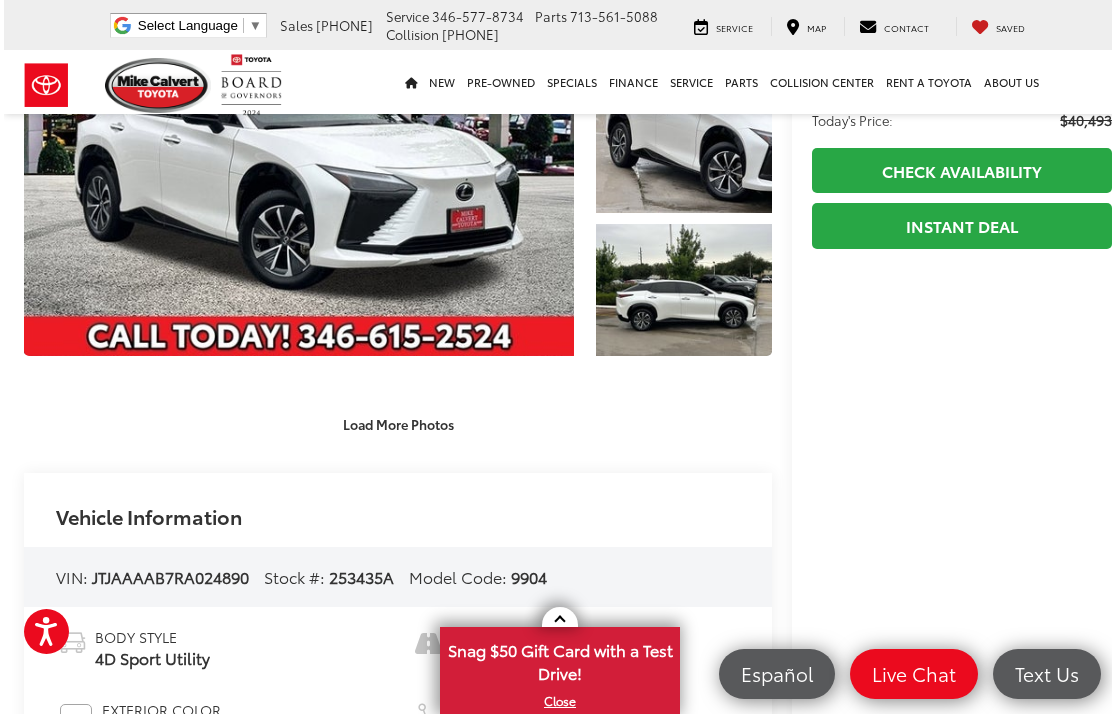 click on "Load More Photos" at bounding box center [394, 424] 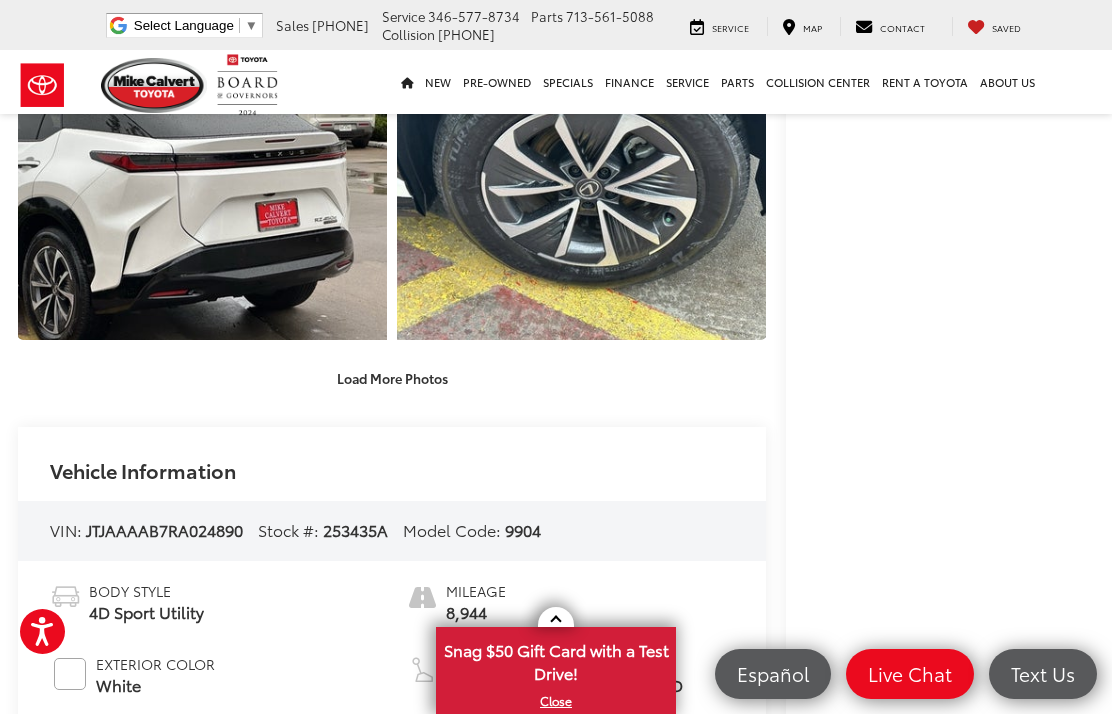 click on "Load More Photos" at bounding box center (392, 378) 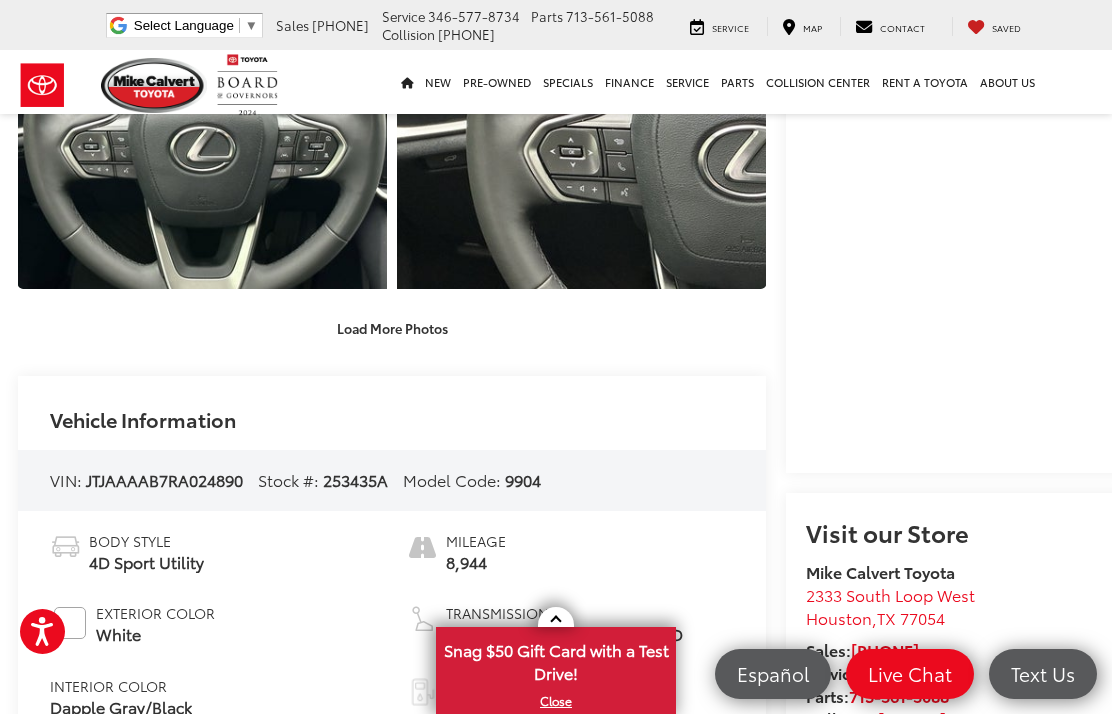 click on "Load More Photos" at bounding box center [392, 327] 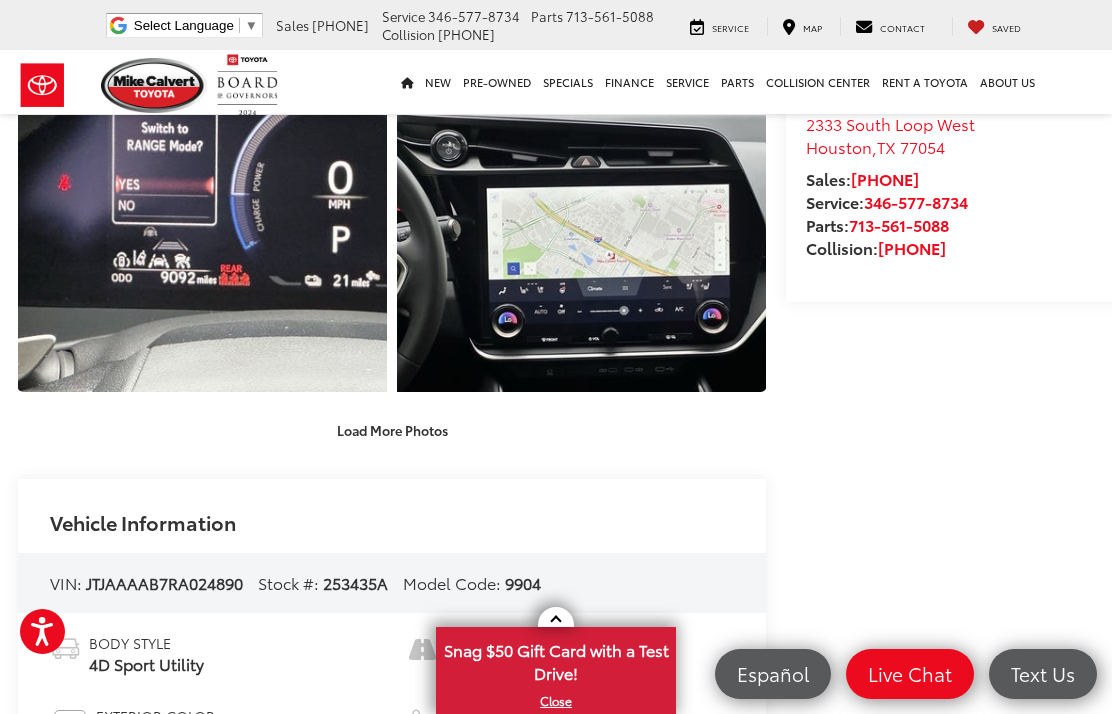 click on "Load More Photos" at bounding box center (392, 430) 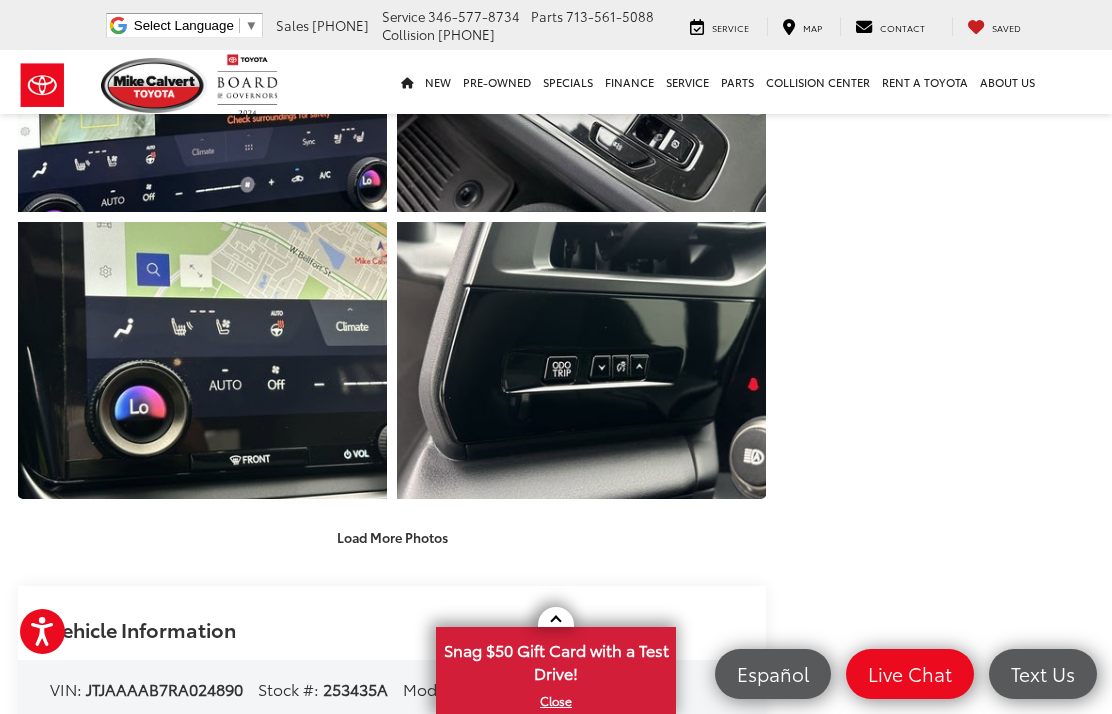 click on "Load More Photos" at bounding box center (392, 537) 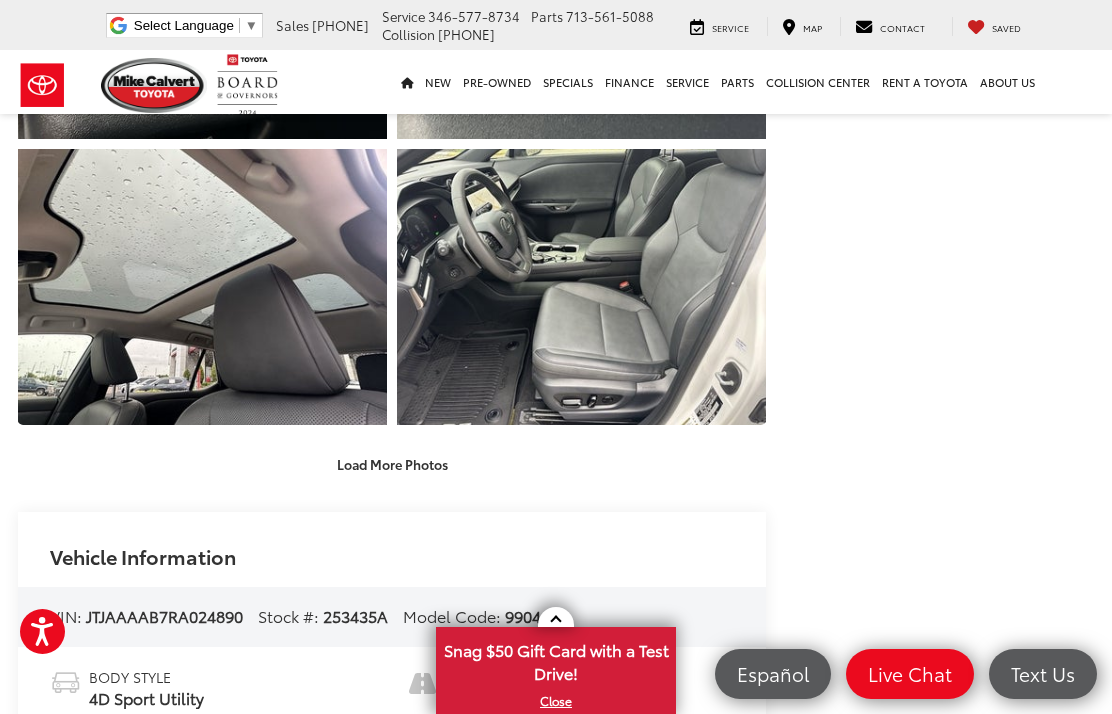 click on "Load More Photos" at bounding box center [392, 463] 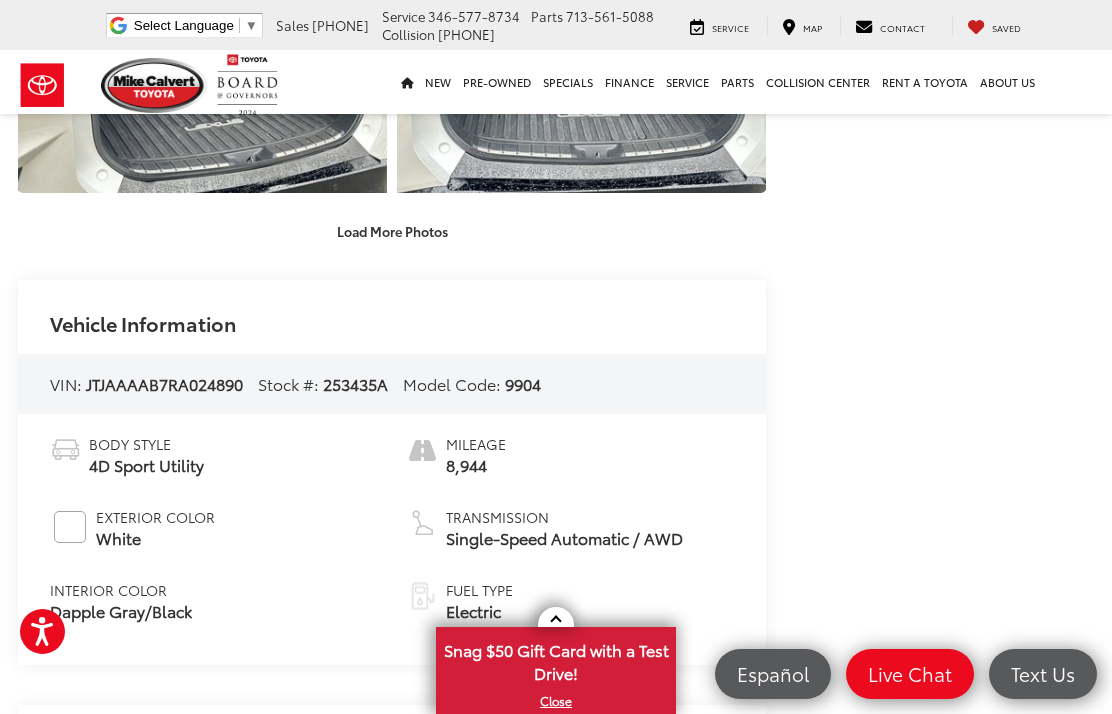 click on "Load More Photos" at bounding box center (392, 231) 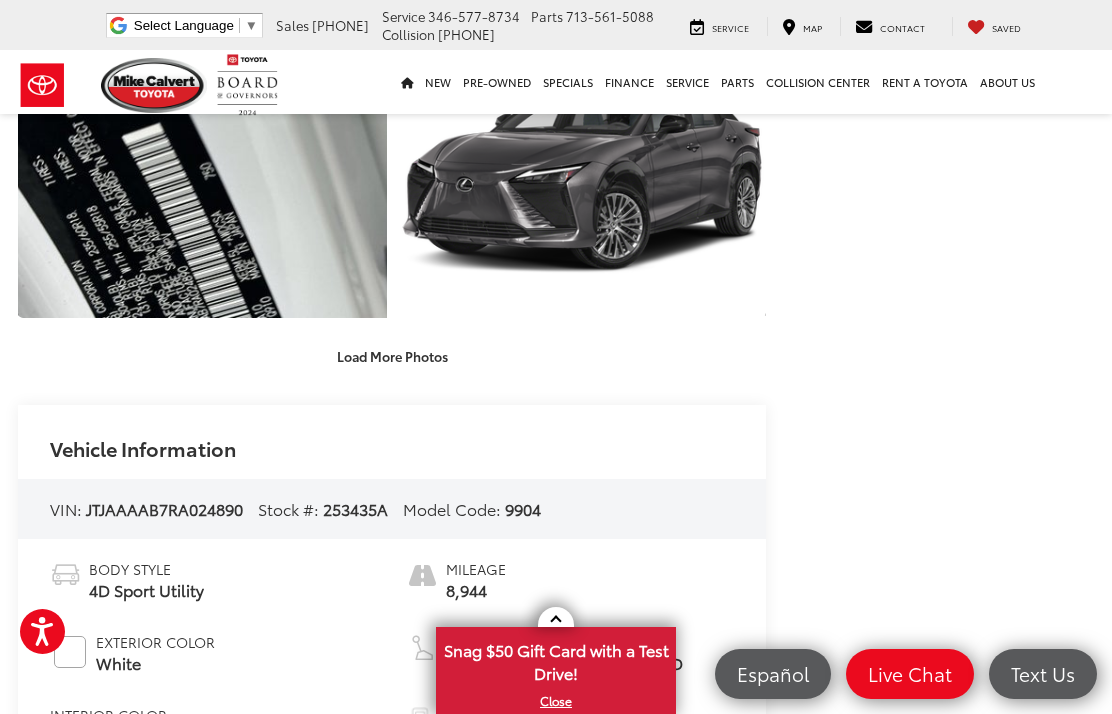 click on "Load More Photos" at bounding box center (392, -1657) 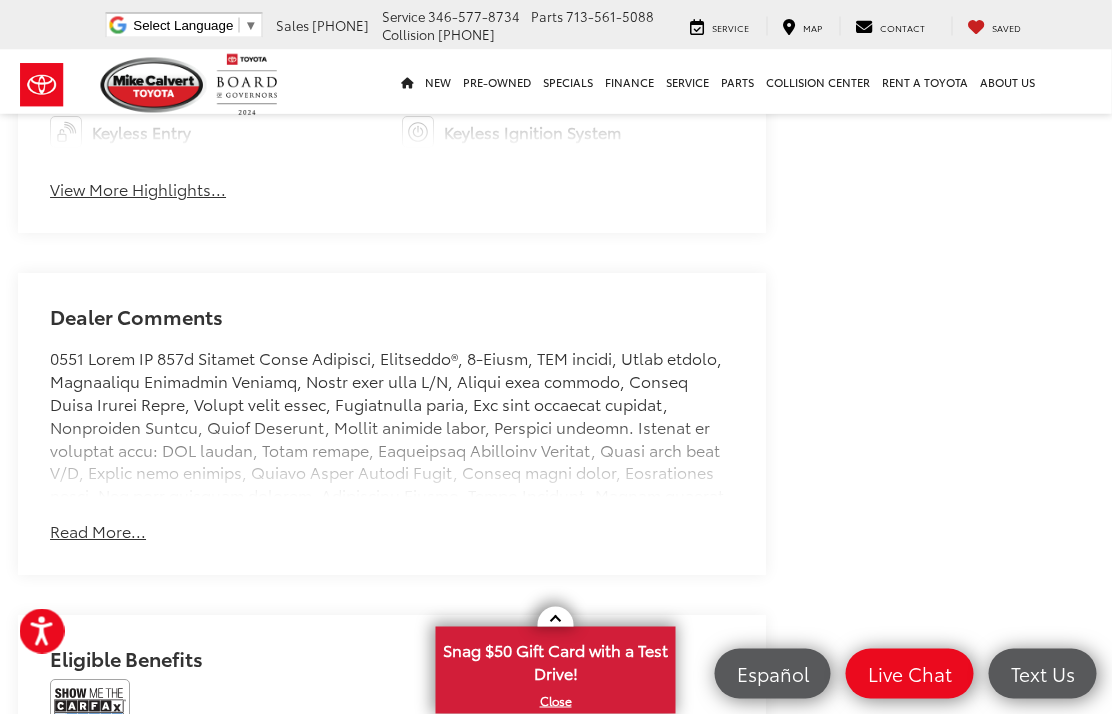 scroll, scrollTop: 5919, scrollLeft: 2, axis: both 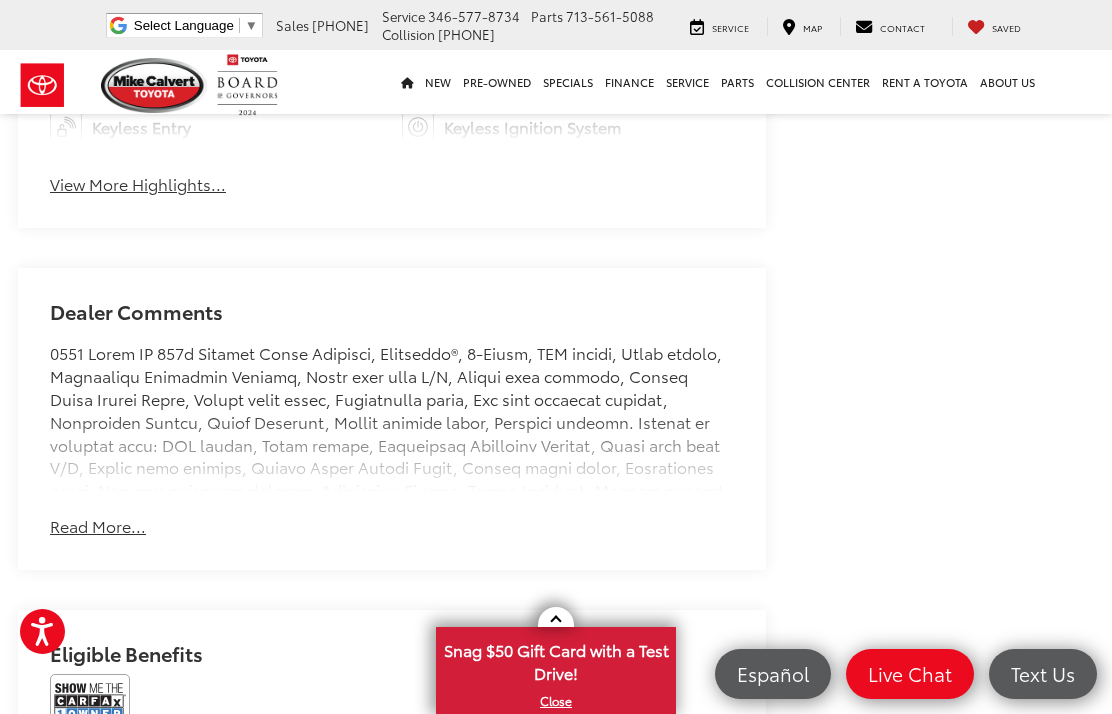 click on "Read More..." at bounding box center (98, 526) 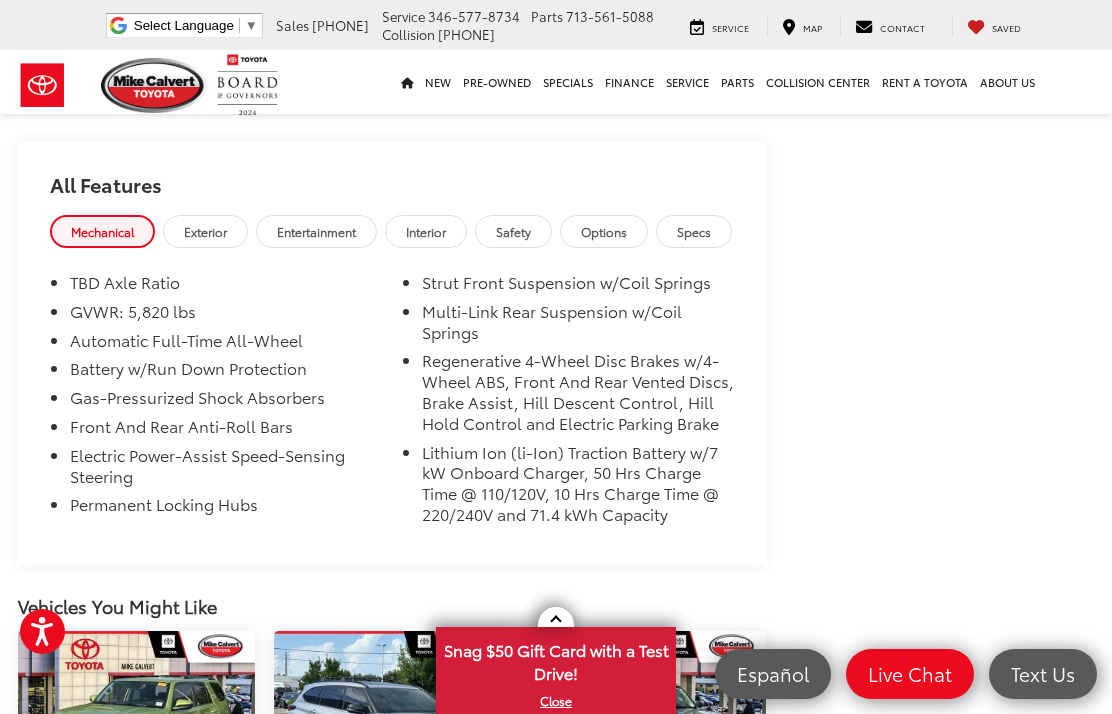 scroll, scrollTop: 7236, scrollLeft: 2, axis: both 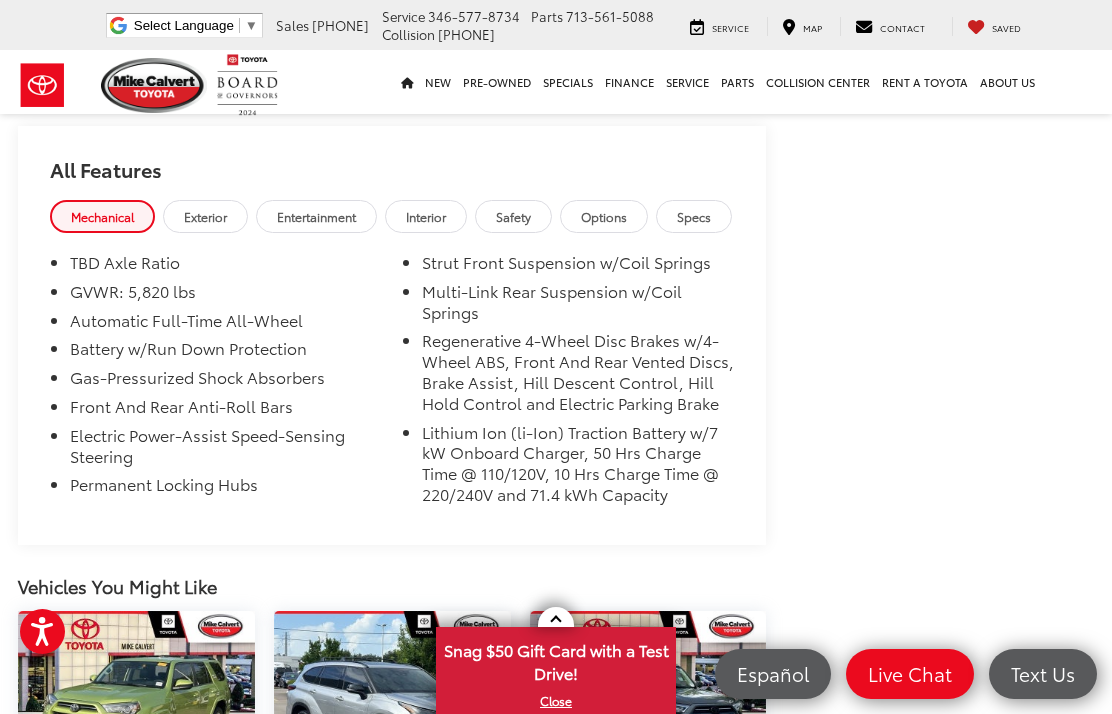 click on "Specs" at bounding box center [694, 216] 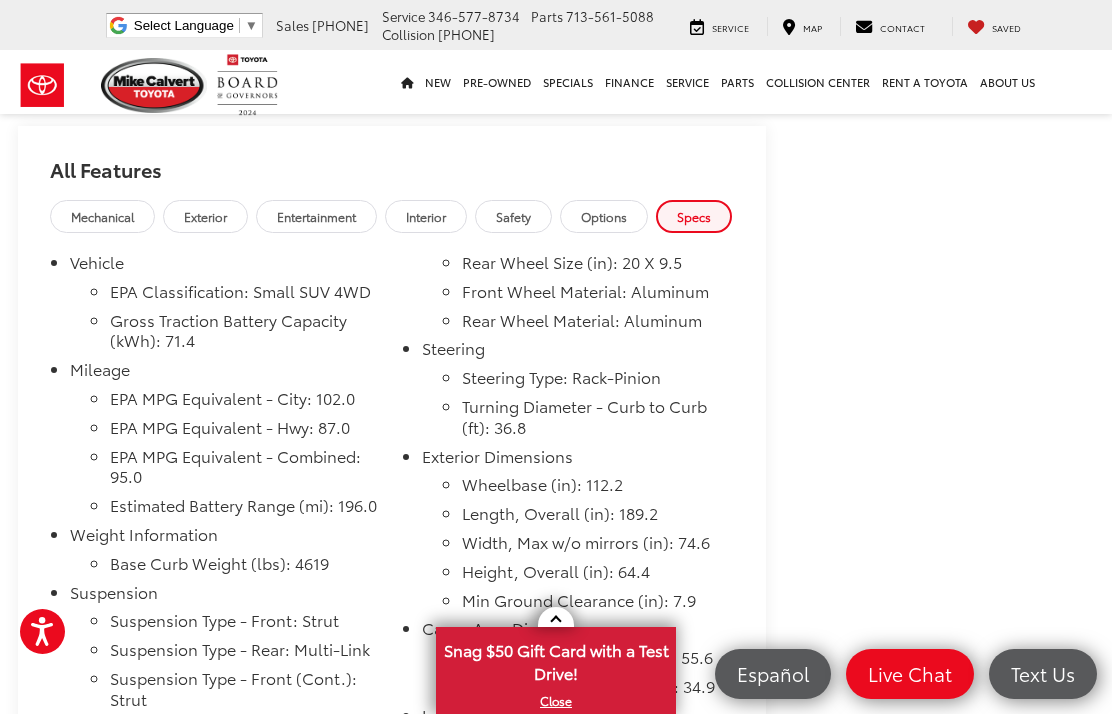 click on "Specs" at bounding box center [694, 216] 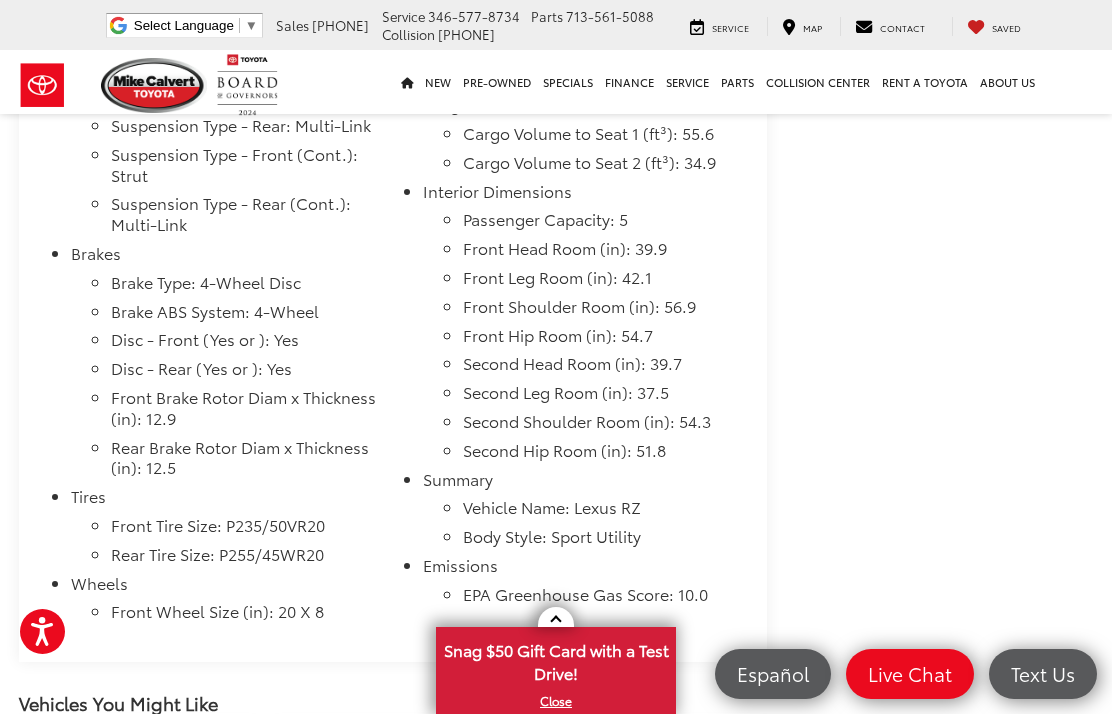 scroll, scrollTop: 7760, scrollLeft: 2, axis: both 